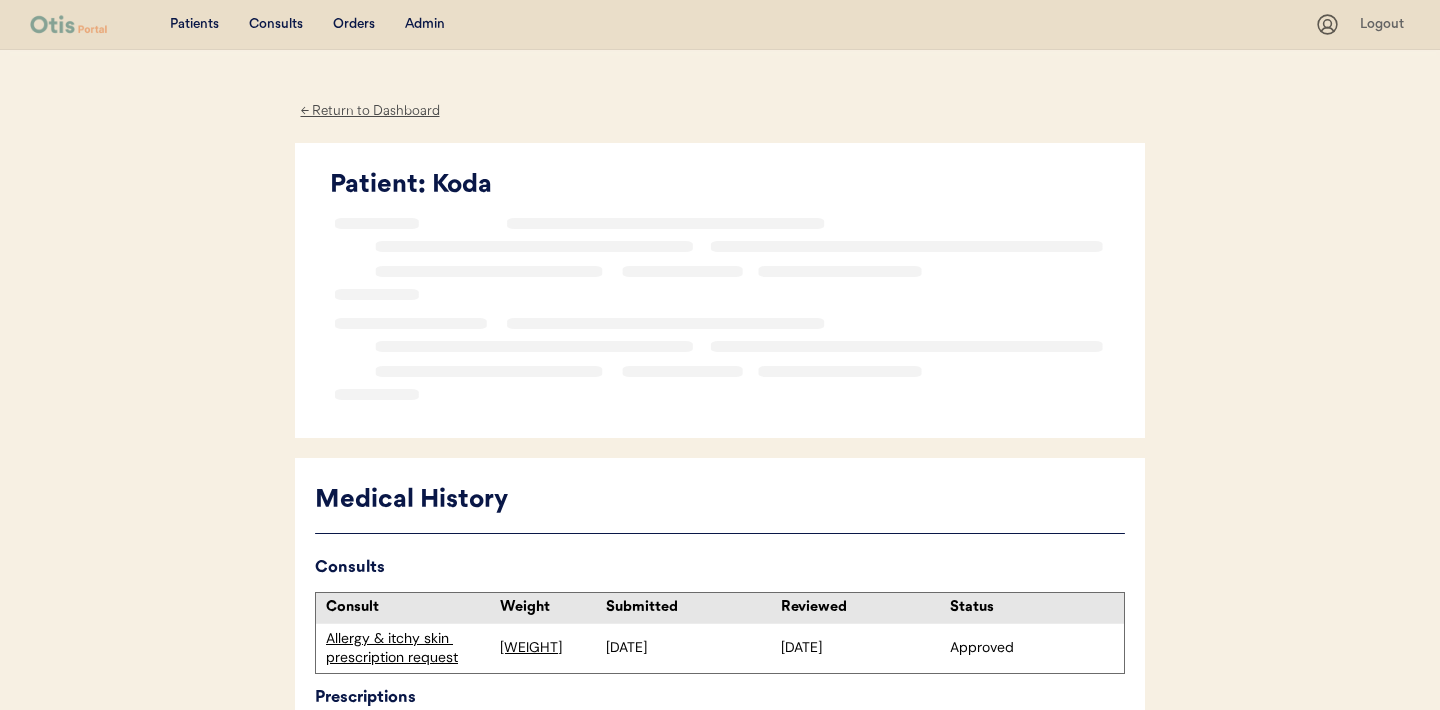 scroll, scrollTop: 0, scrollLeft: 0, axis: both 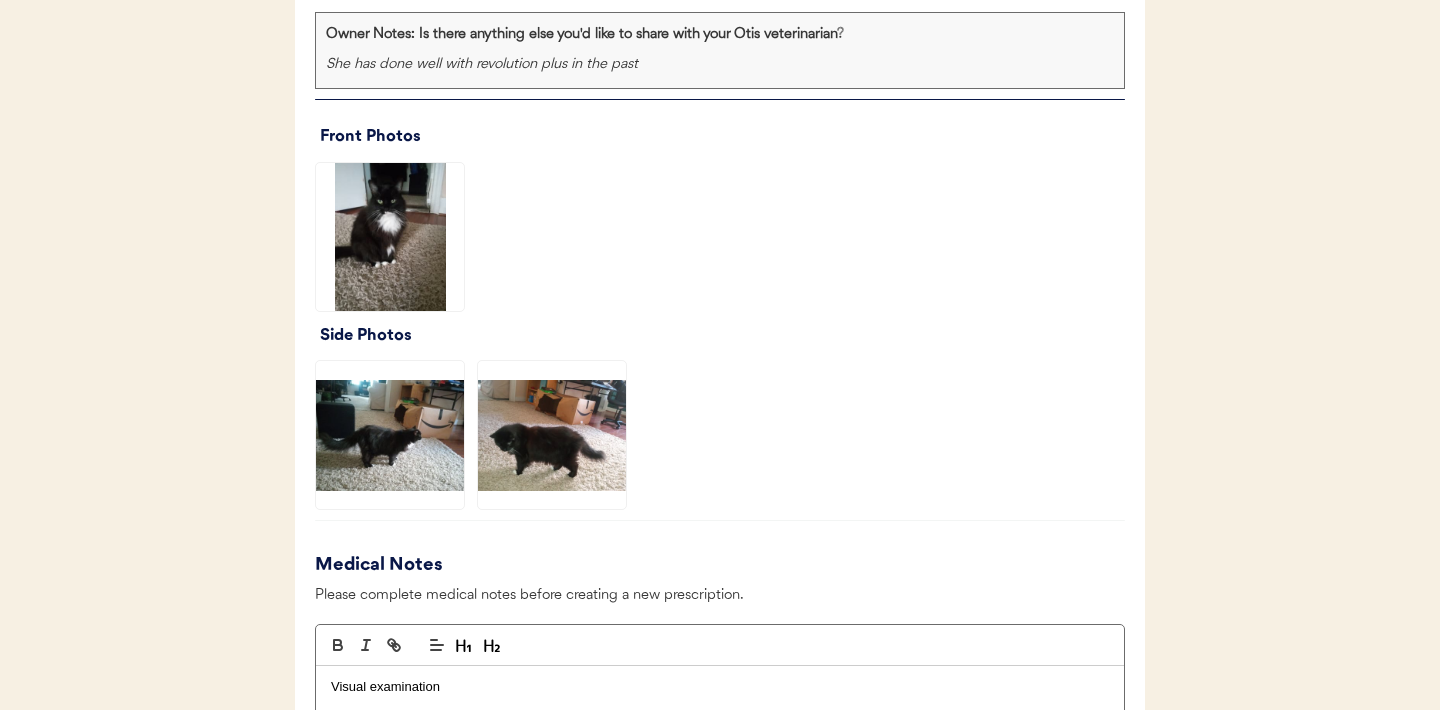 click 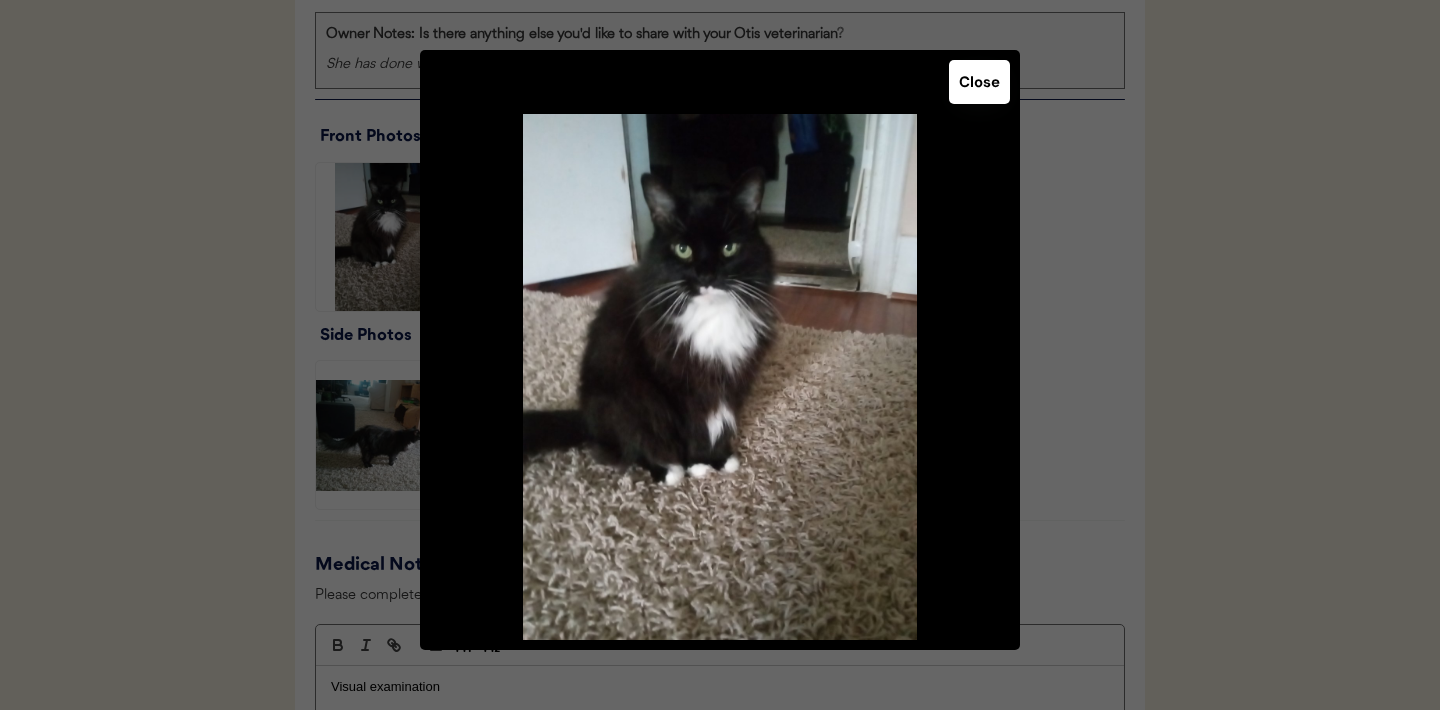 click on "Close" at bounding box center (979, 82) 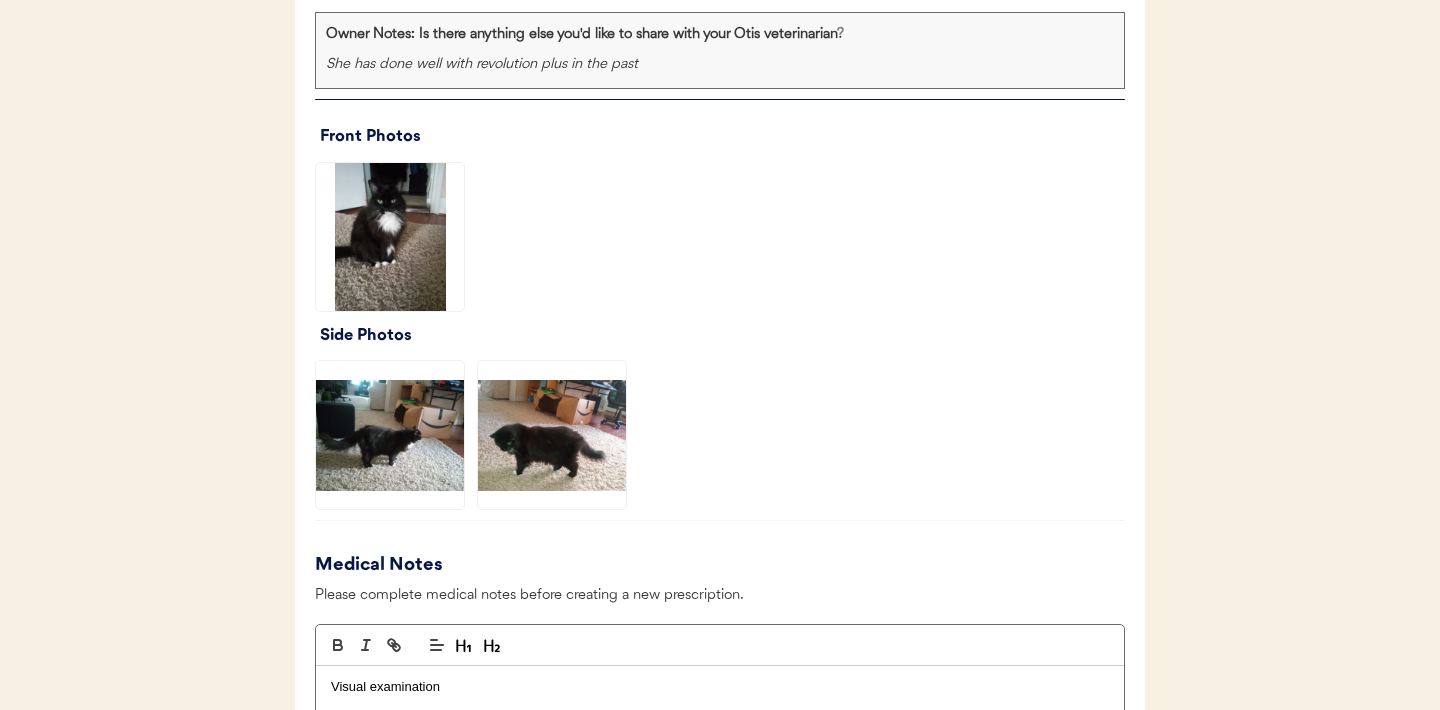 click 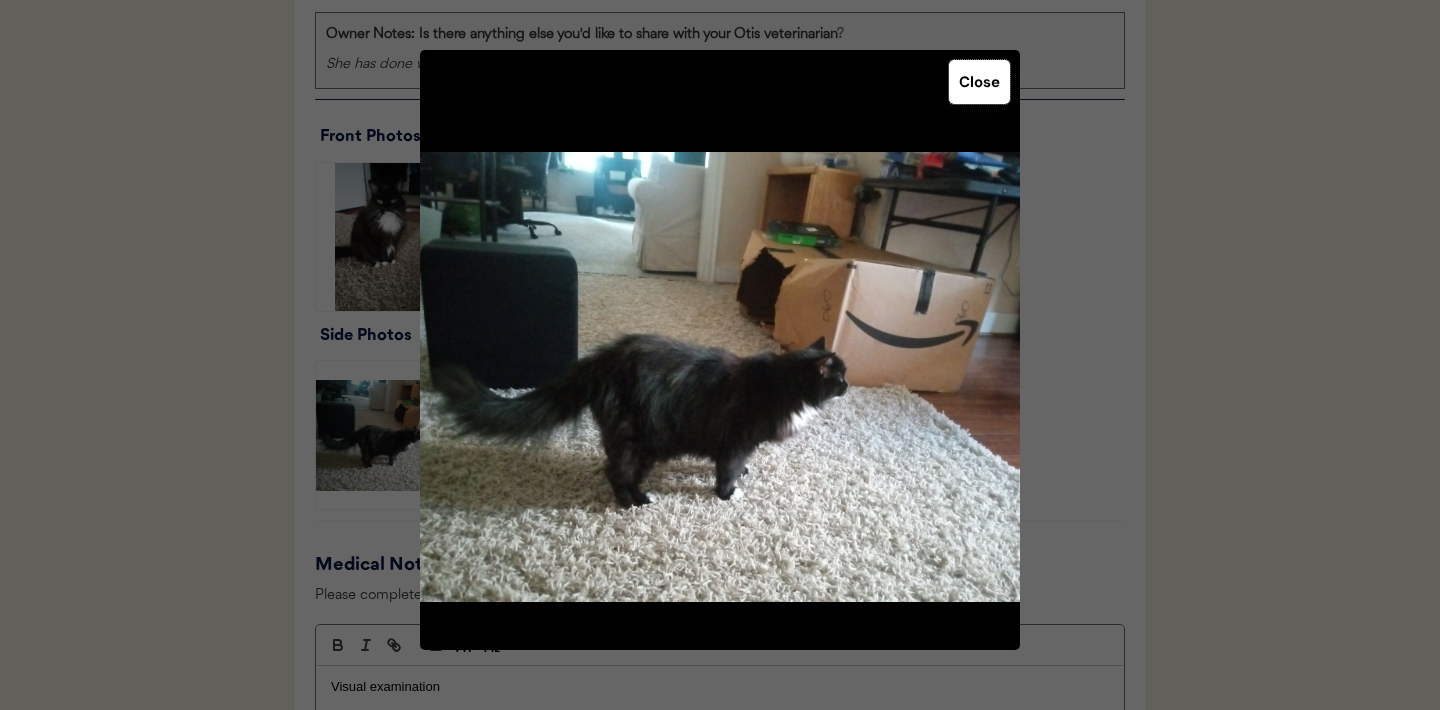 click on "Close" at bounding box center (979, 82) 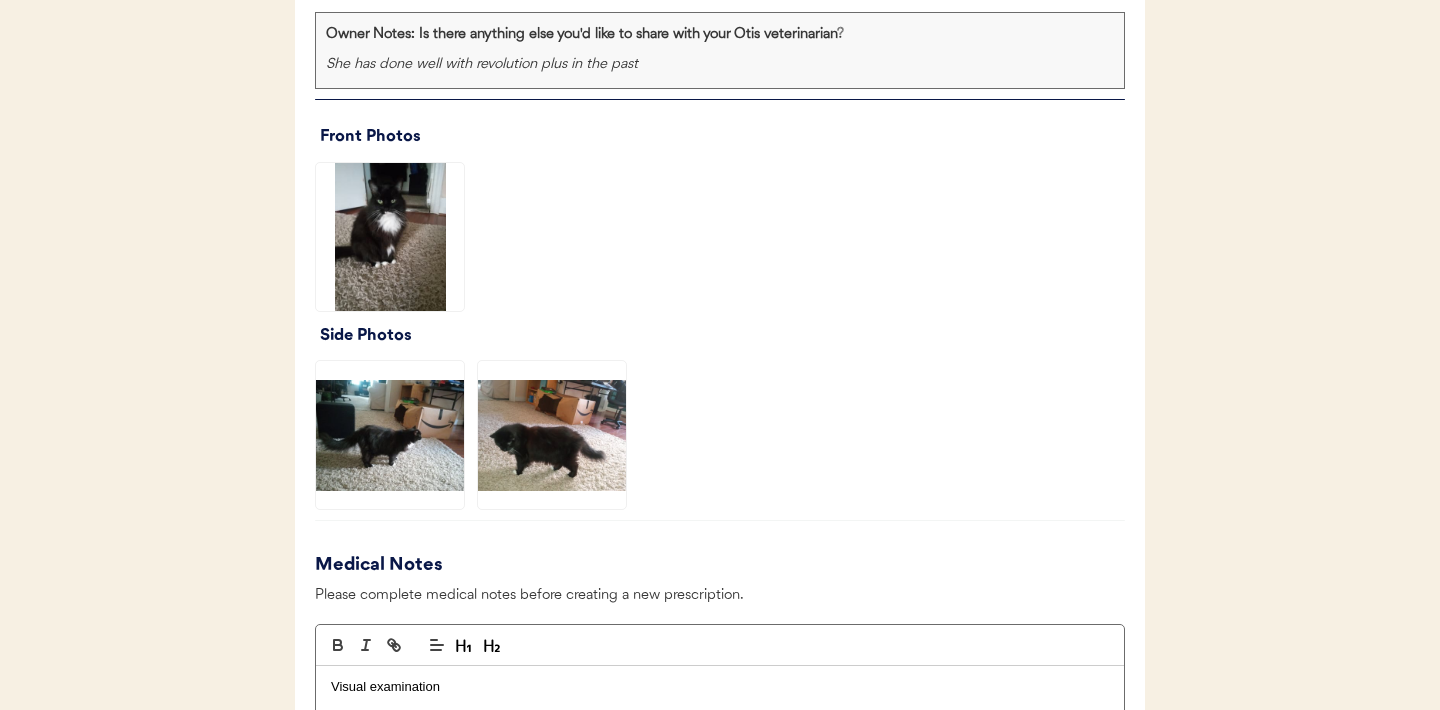 click 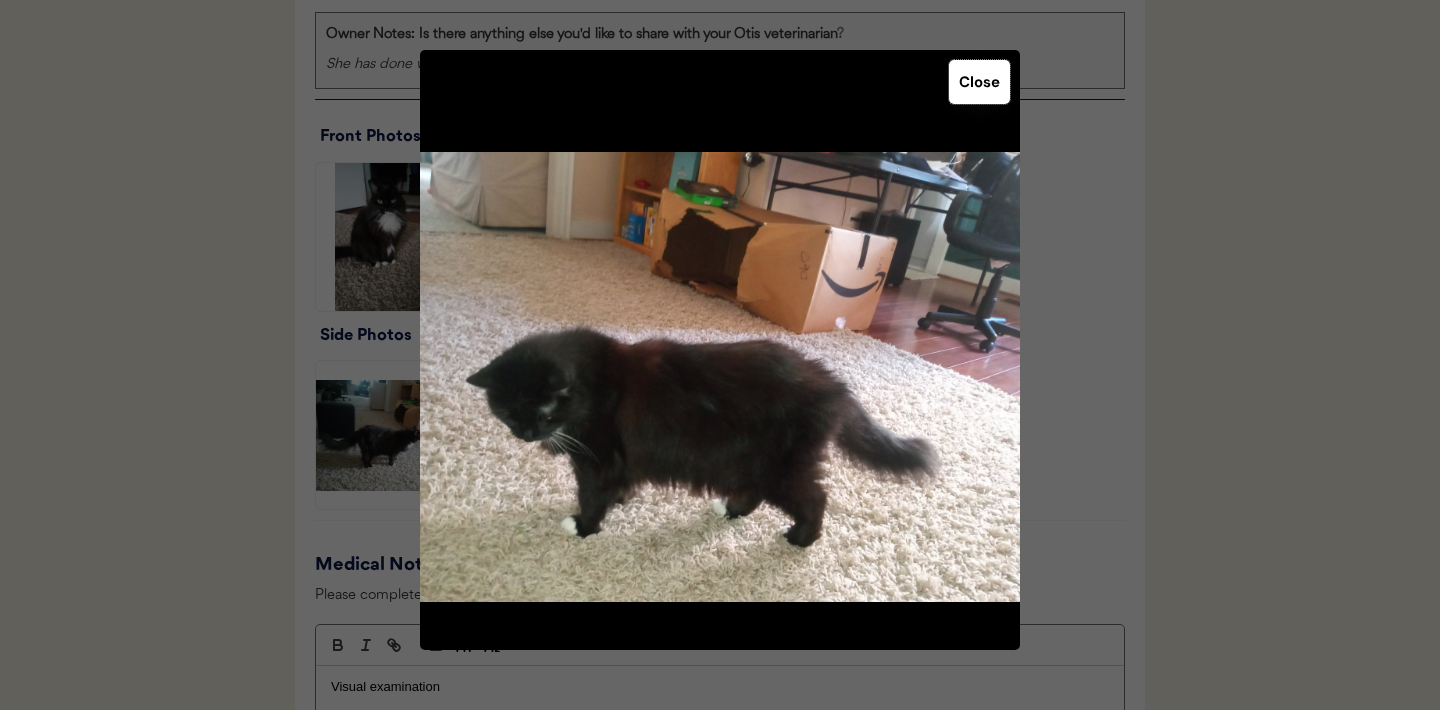 click on "Close" at bounding box center (979, 82) 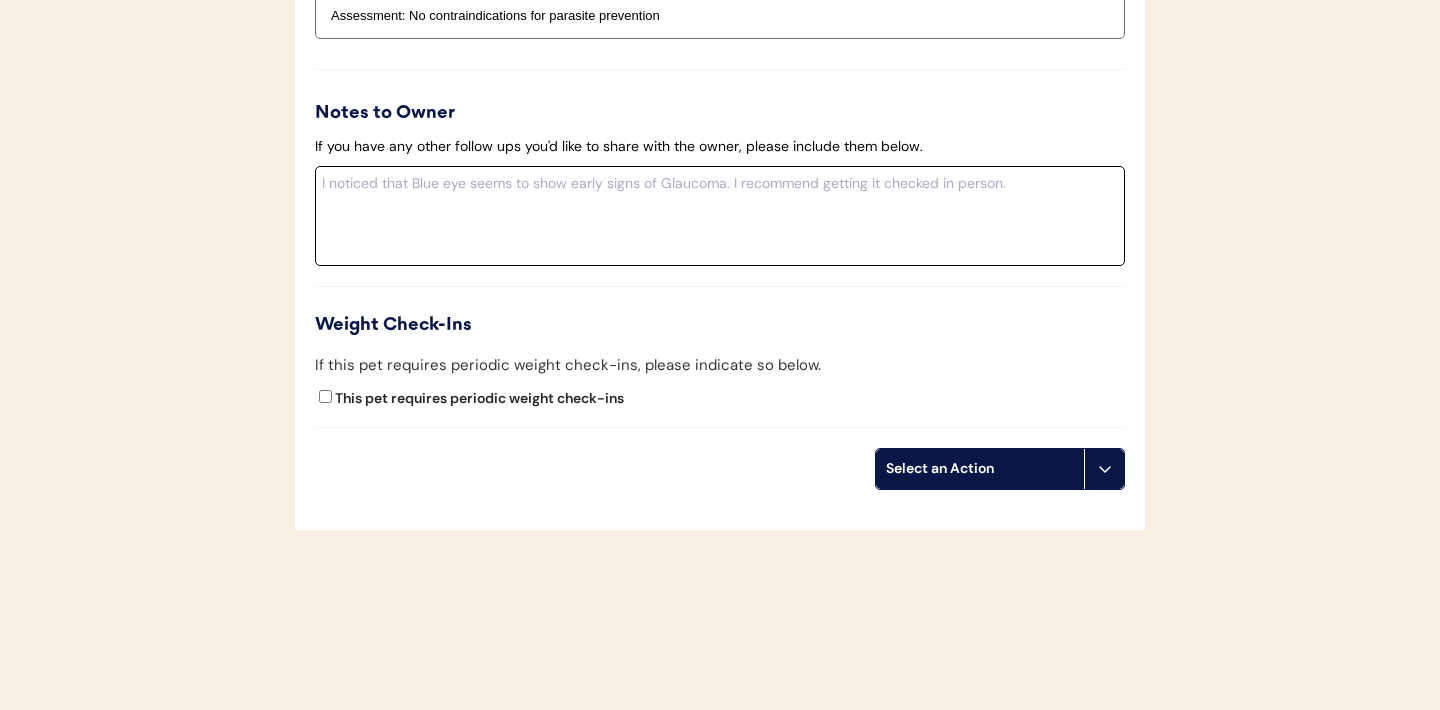 scroll, scrollTop: 2308, scrollLeft: 0, axis: vertical 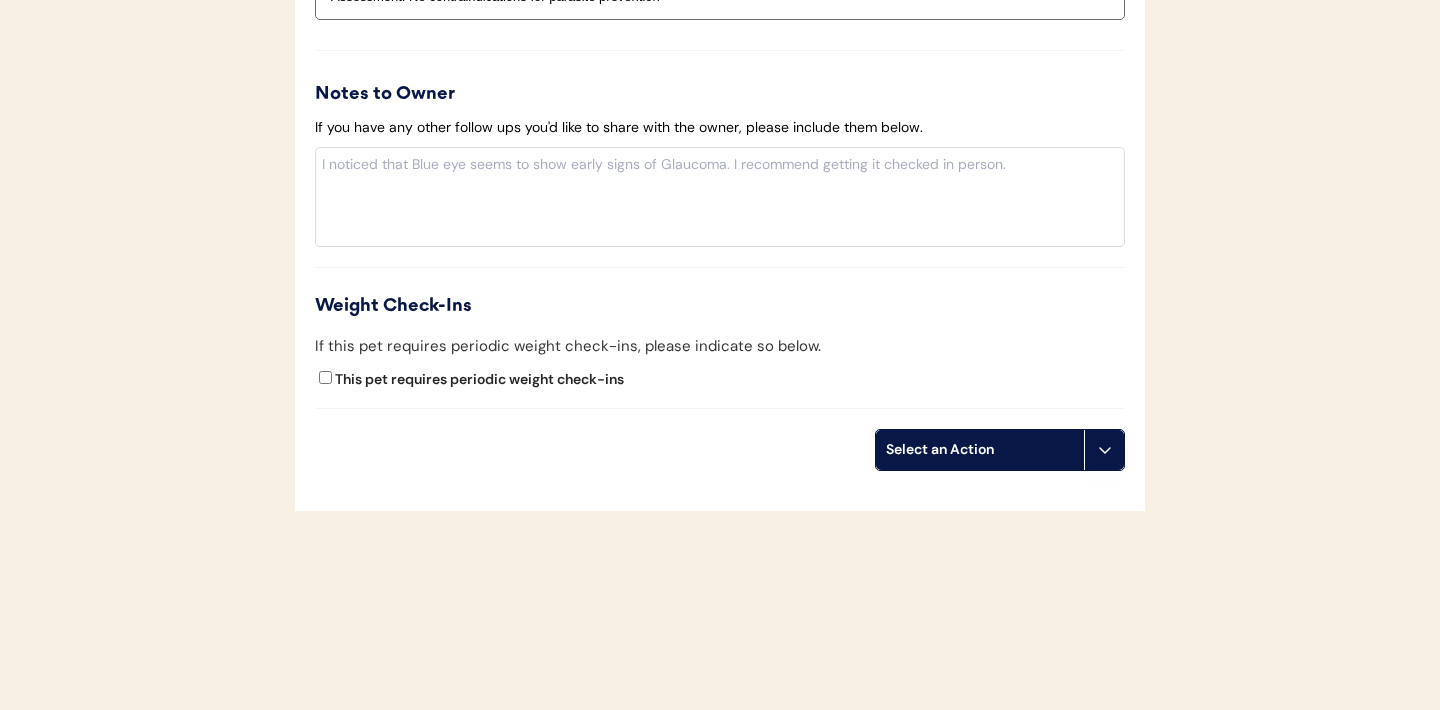 click at bounding box center [1104, 450] 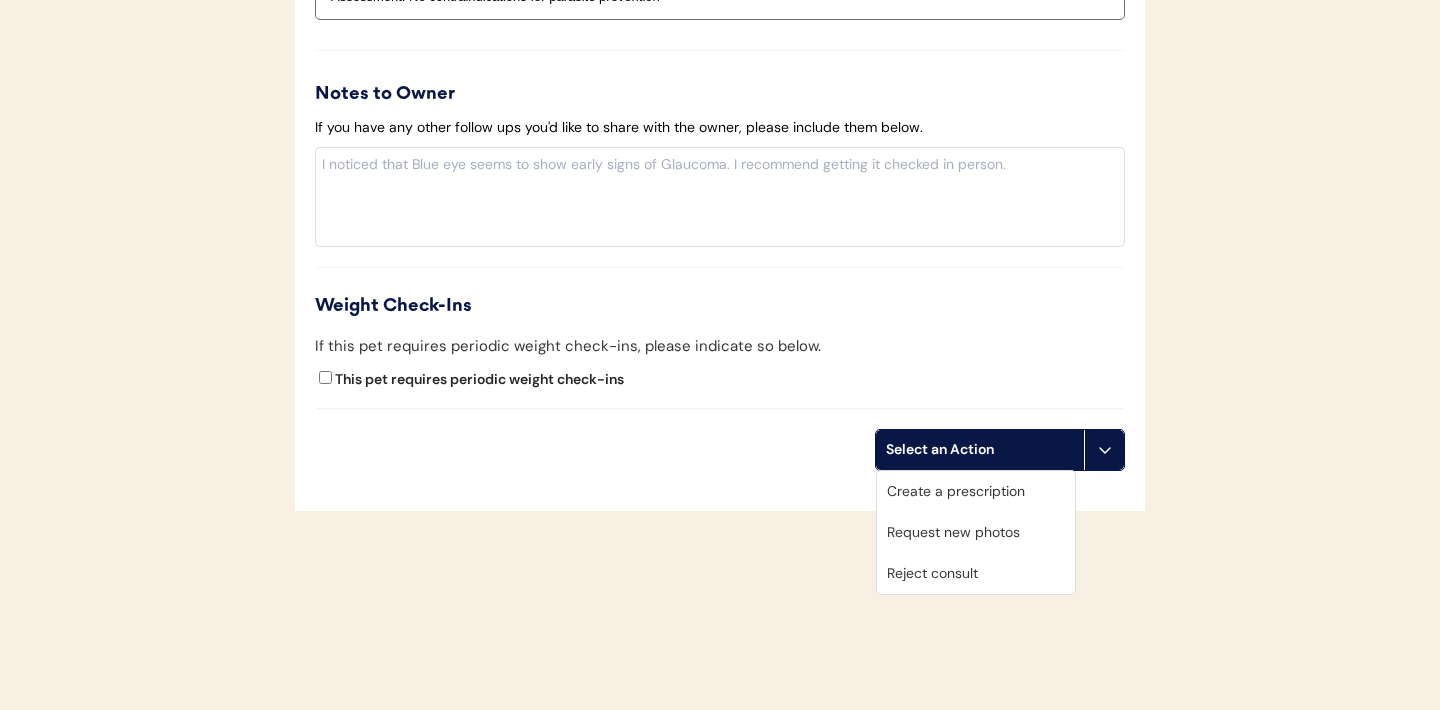 click on "Create a prescription" at bounding box center (976, 491) 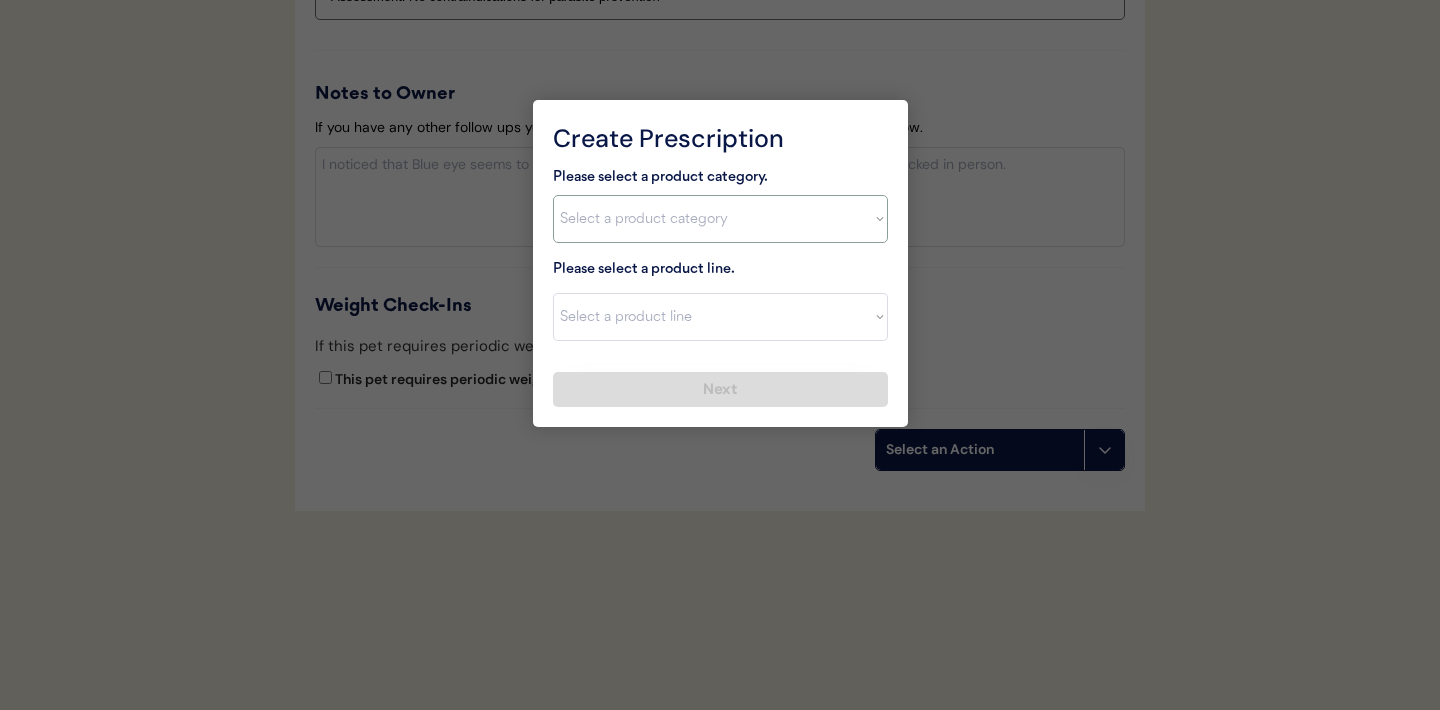 click on "Select a product category Allergies Antibiotics Anxiety Combo Parasite Prevention Flea & Tick Heartworm" at bounding box center (720, 219) 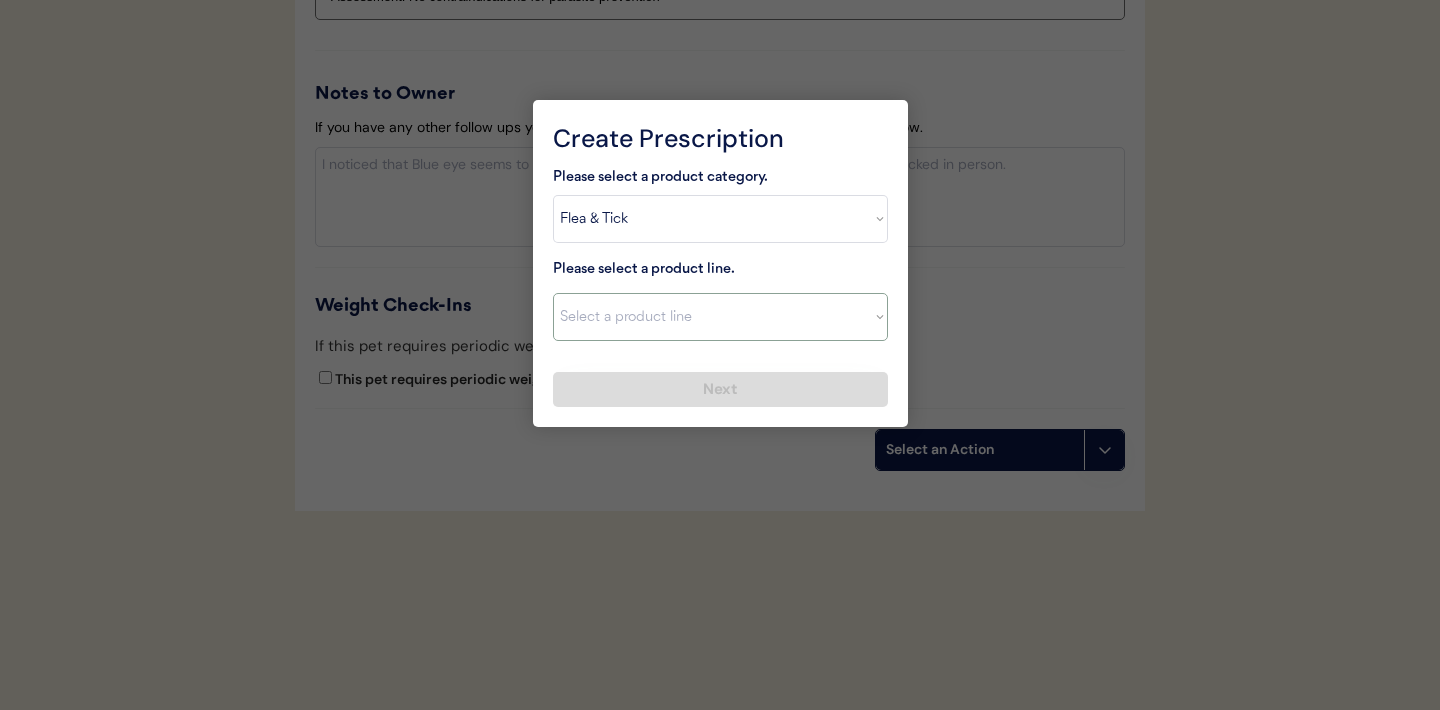 click on "Select a product line Bravecto Topical for Cats Credelio for Cats" at bounding box center (720, 317) 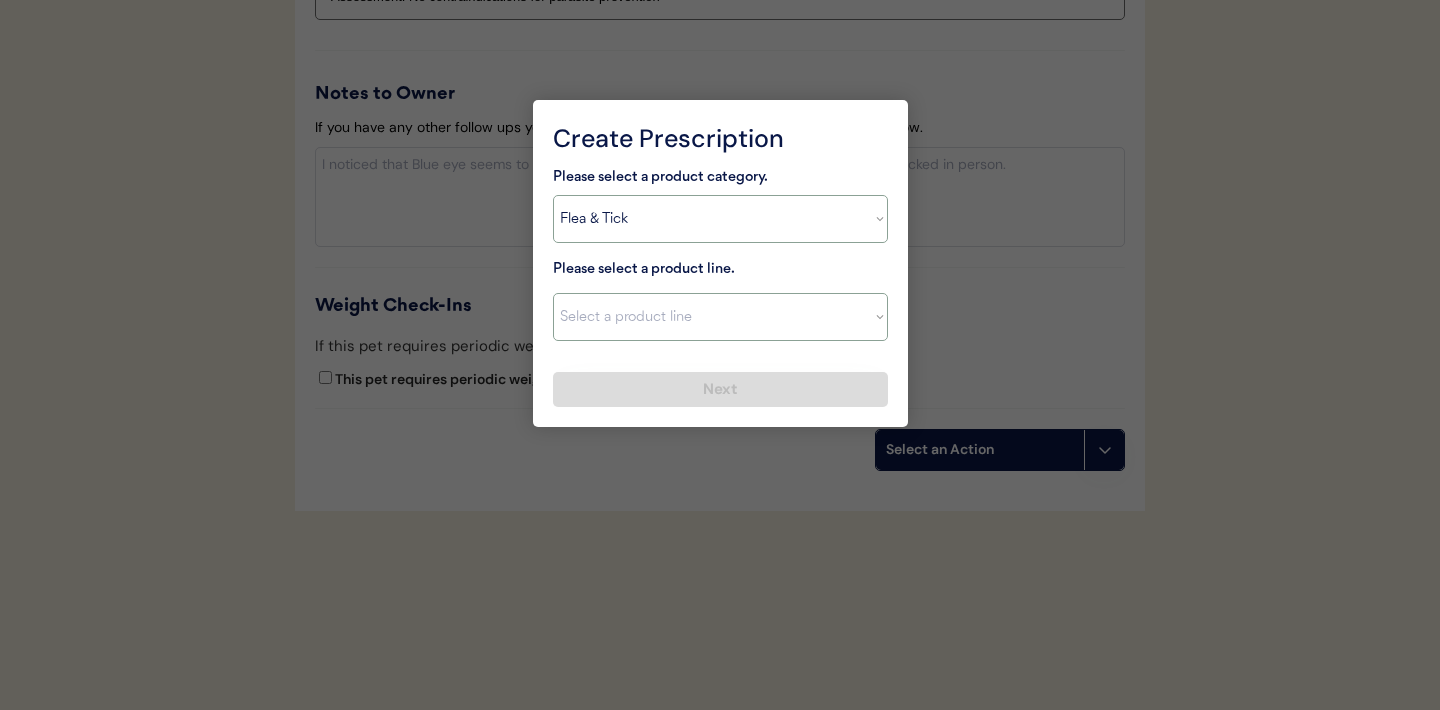click on "Select a product category Allergies Antibiotics Anxiety Combo Parasite Prevention Flea & Tick Heartworm" at bounding box center (720, 219) 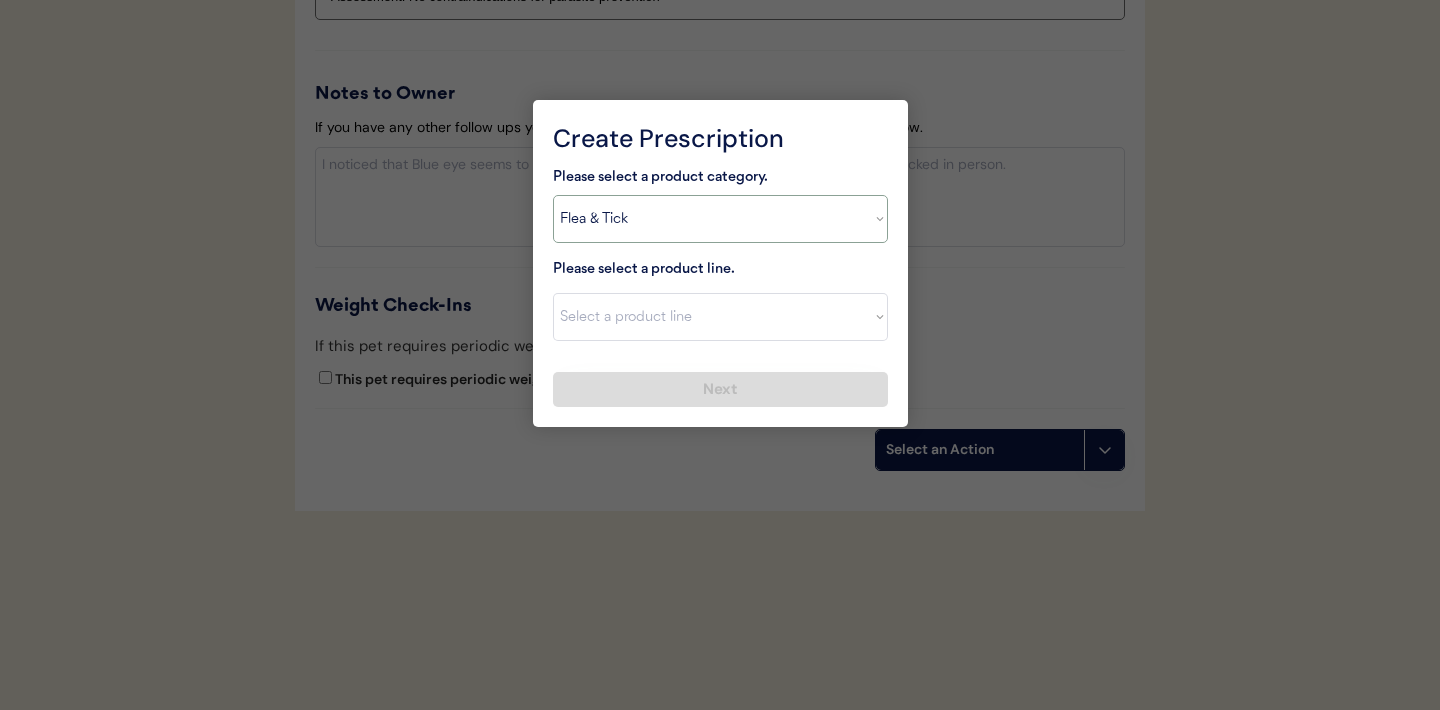 select on ""combo_parasite_prevention"" 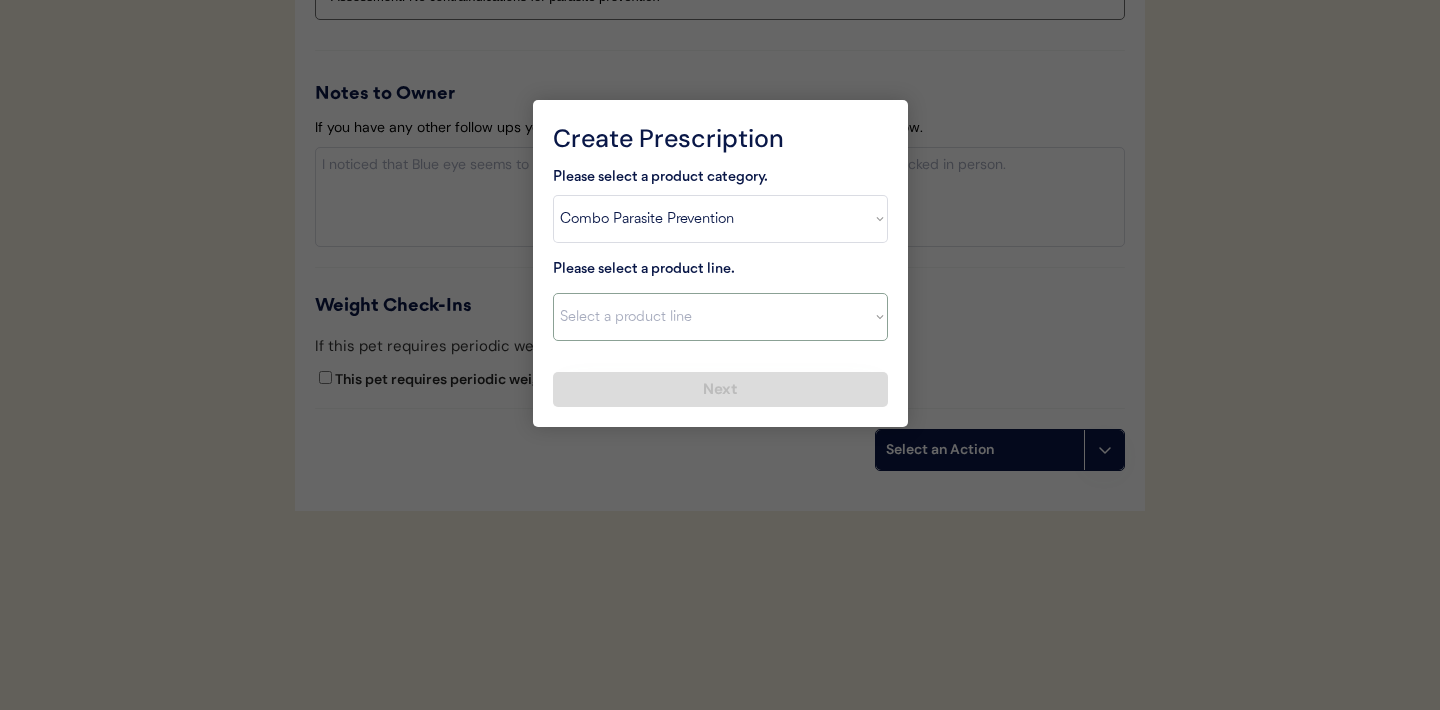 click on "Select a product line Bravecto Plus Topical for Cats Bravecto Plus Topical for Cats (6 Month) Revolution for Cats Revolution Plus" at bounding box center [720, 317] 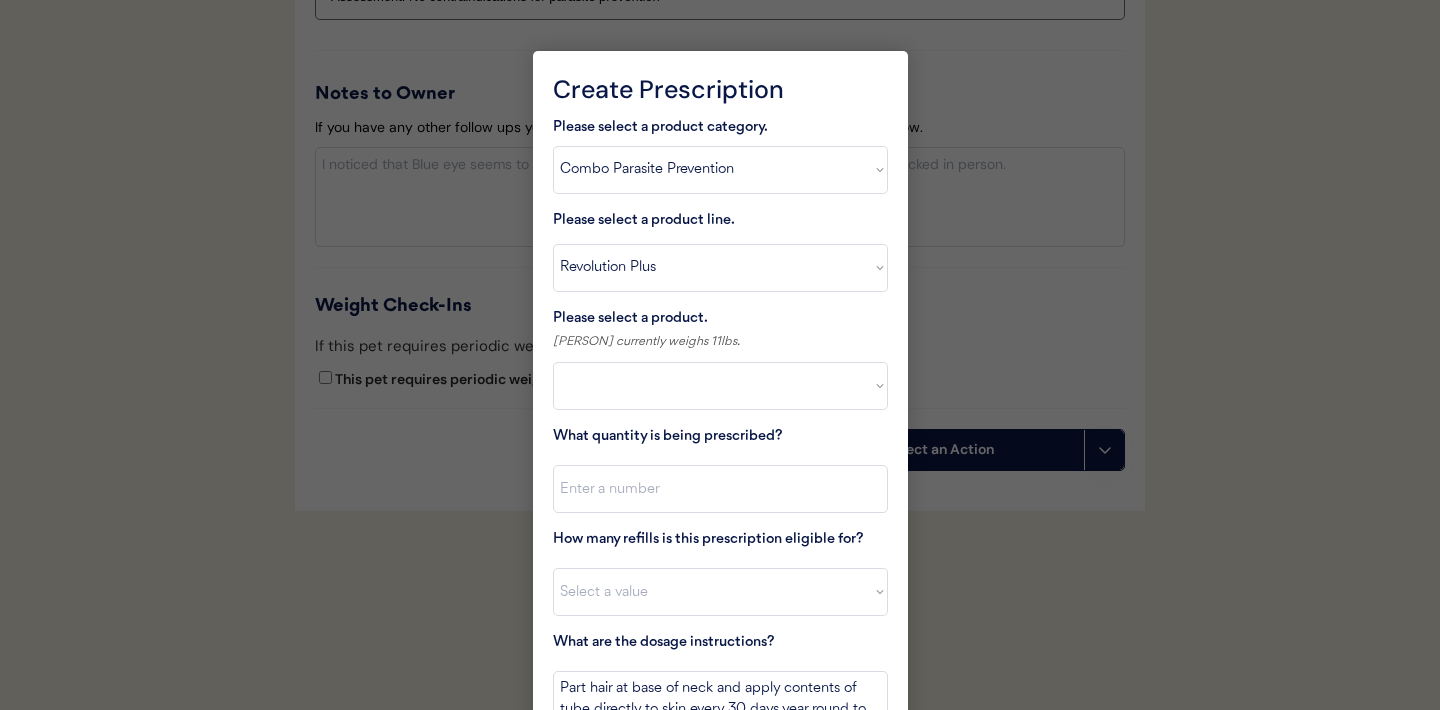 select on ""PLACEHOLDER_1427118222253"" 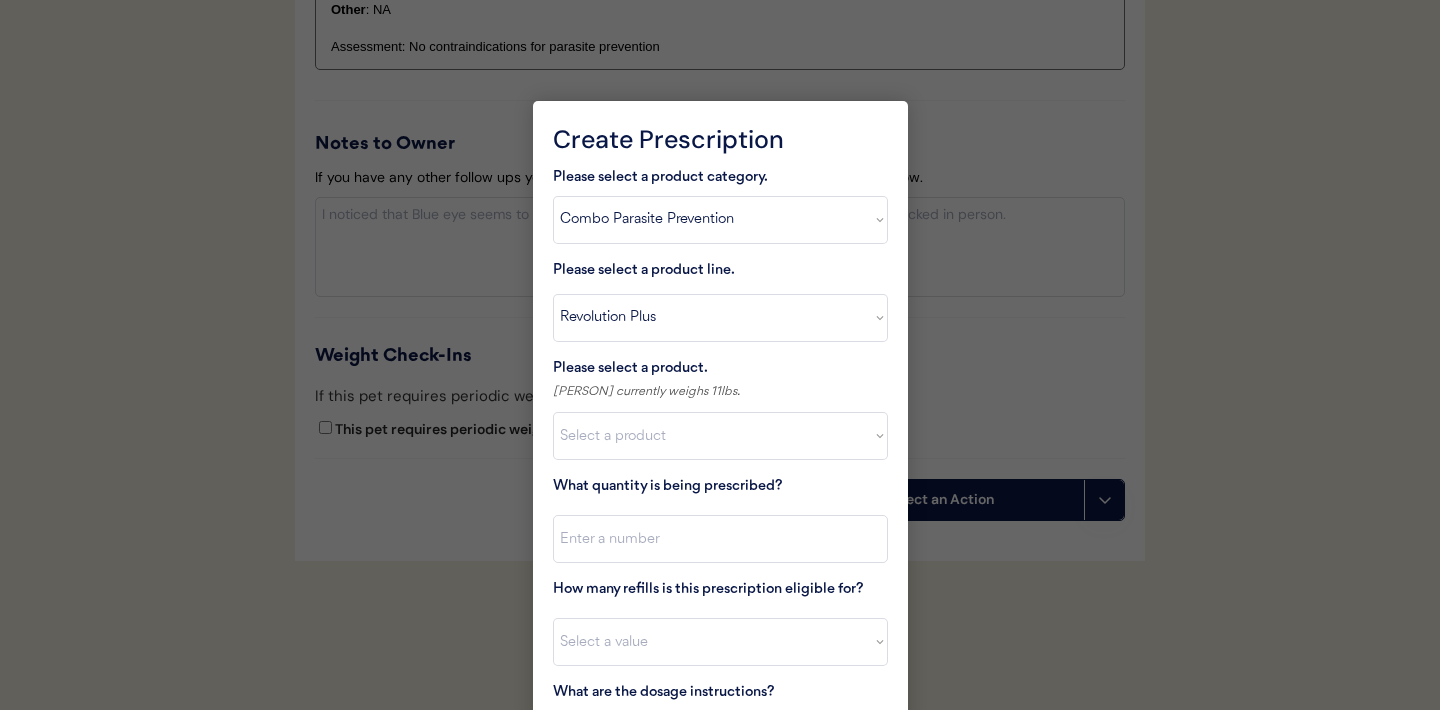 scroll, scrollTop: 2270, scrollLeft: 0, axis: vertical 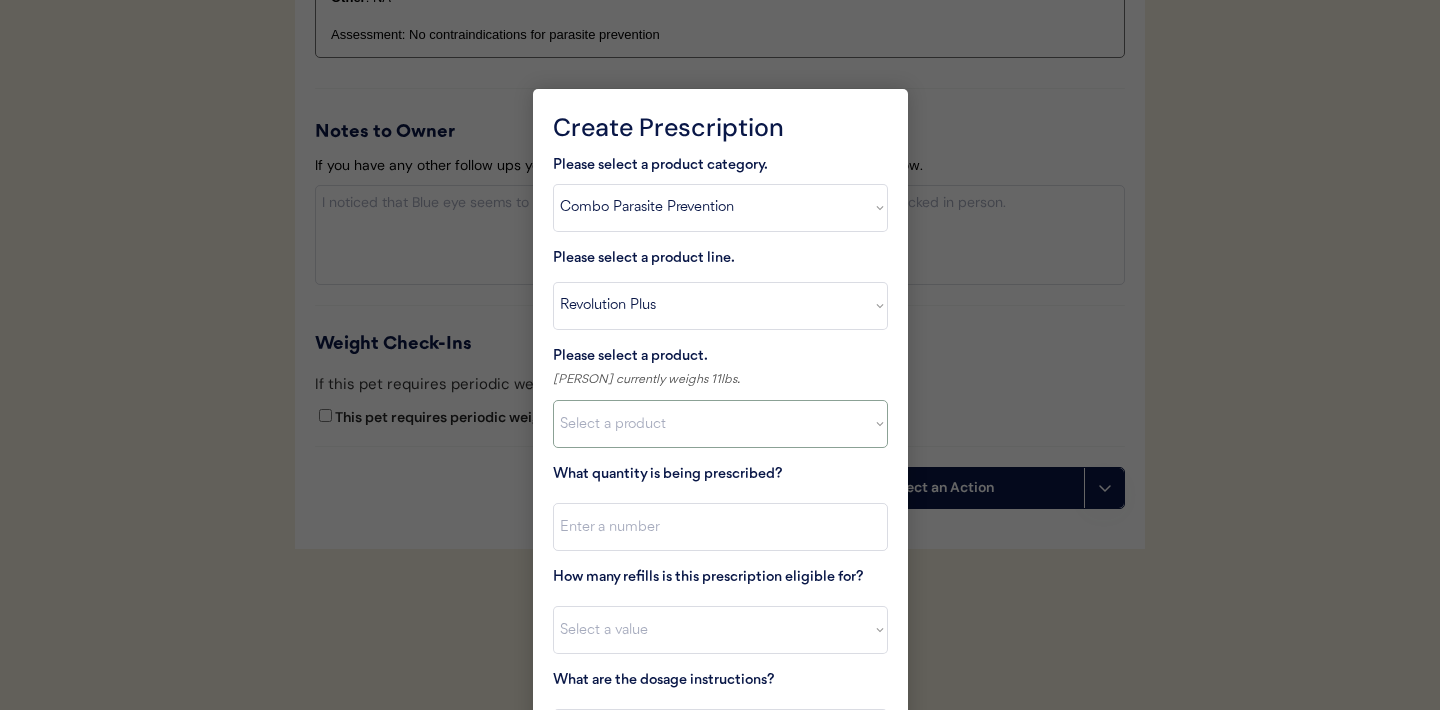 click on "Select a product Revolution Plus, 2.8 - 5.5lbs Revolution Plus, 5.6 - 11lbs Revolution Plus, 11.1 - 22lbs" at bounding box center (720, 424) 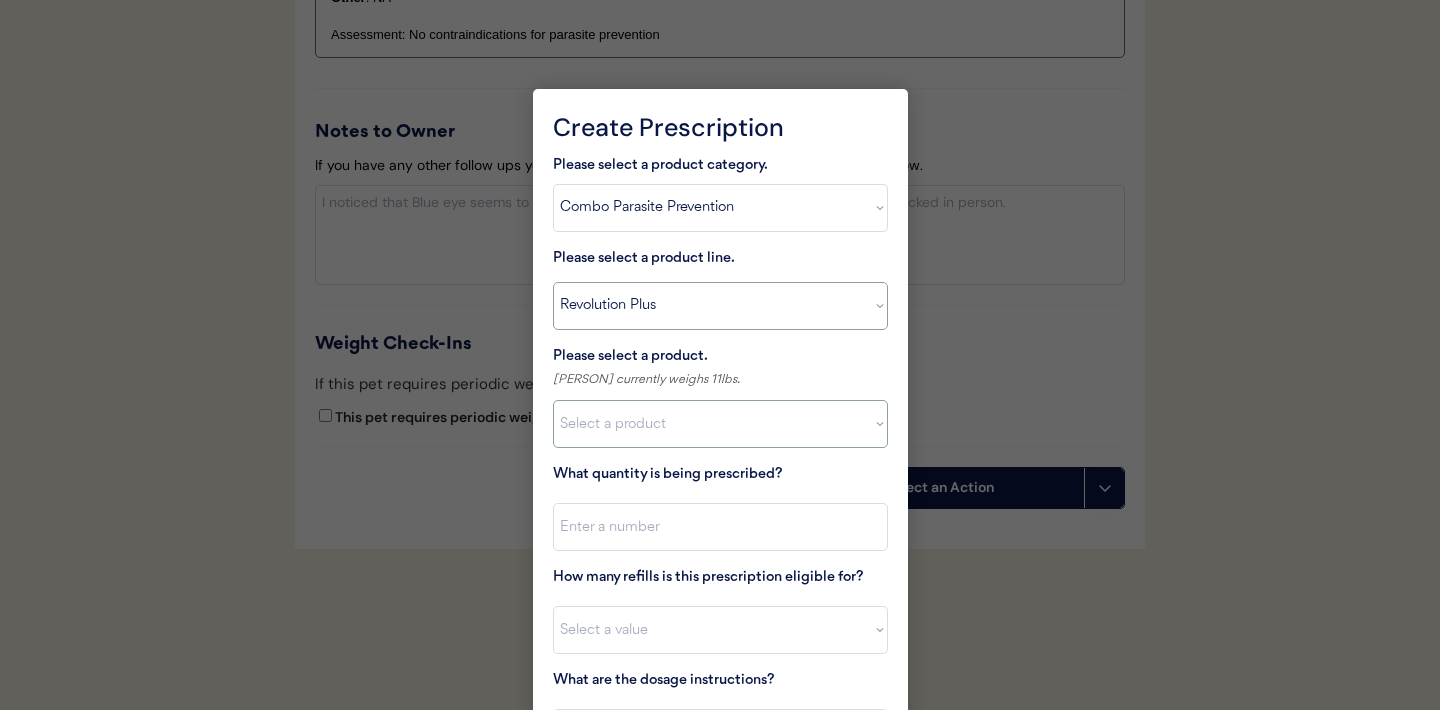 click on "Select a product line Bravecto Plus Topical for Cats Bravecto Plus Topical for Cats (6 Month) Revolution for Cats Revolution Plus" at bounding box center (720, 306) 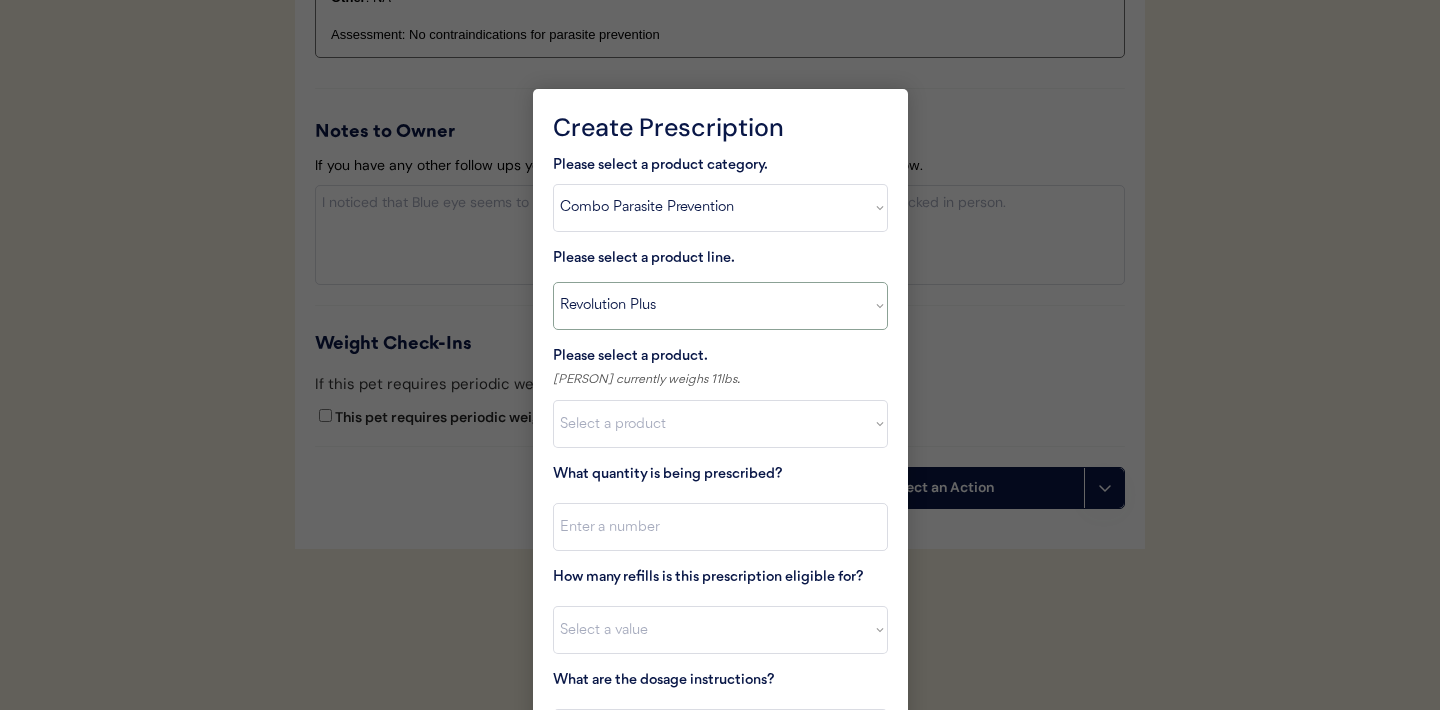 select on ""Bravecto Plus Topical for Cats"" 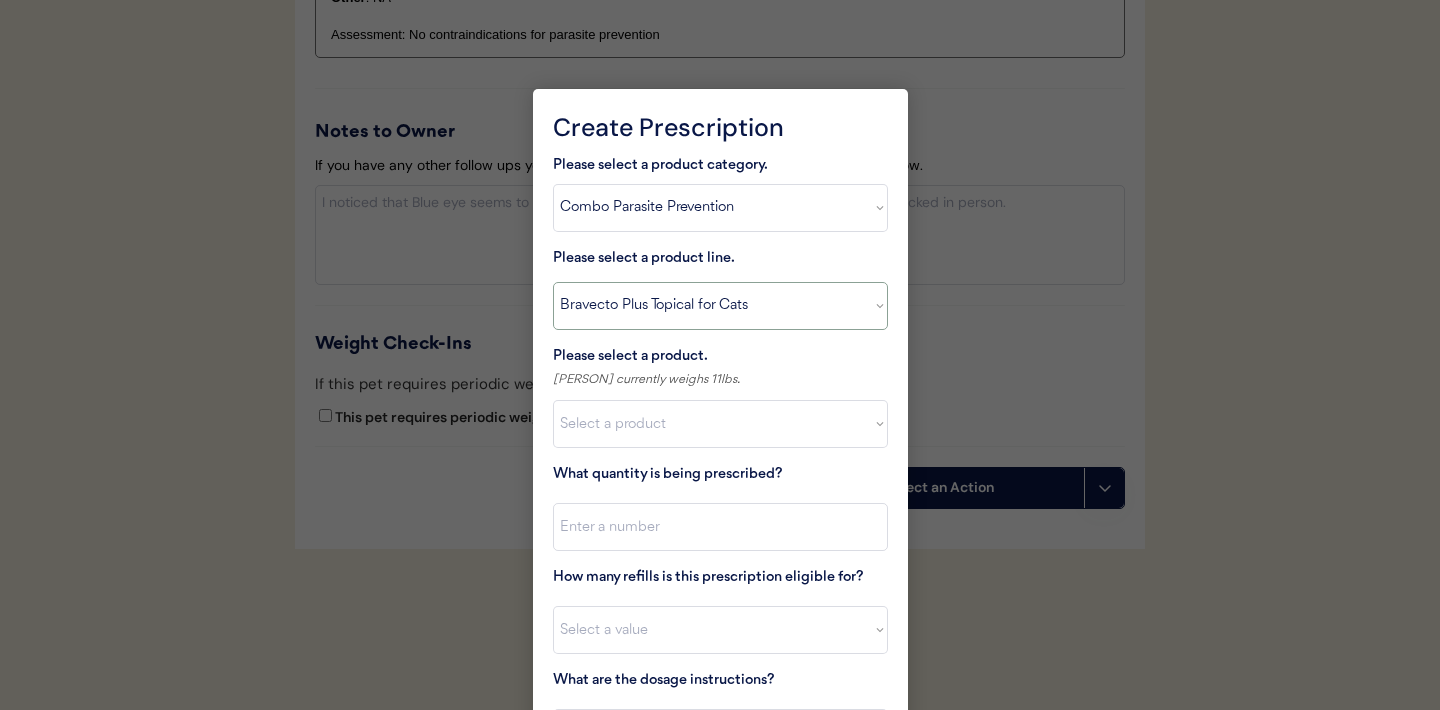 type on "Part hair at base of neck and apply contents of tube directly to skin every 8 weeks year round to control internal and external parasites." 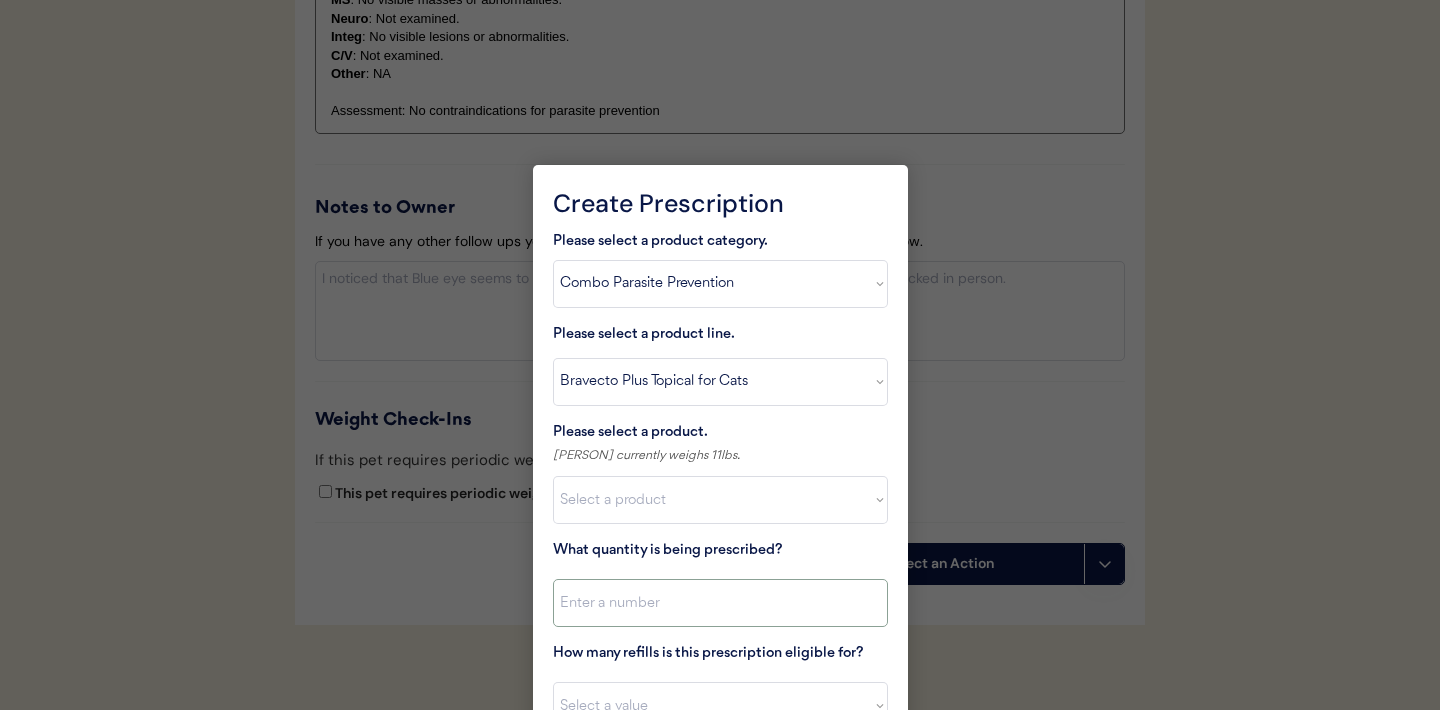 scroll, scrollTop: 2192, scrollLeft: 0, axis: vertical 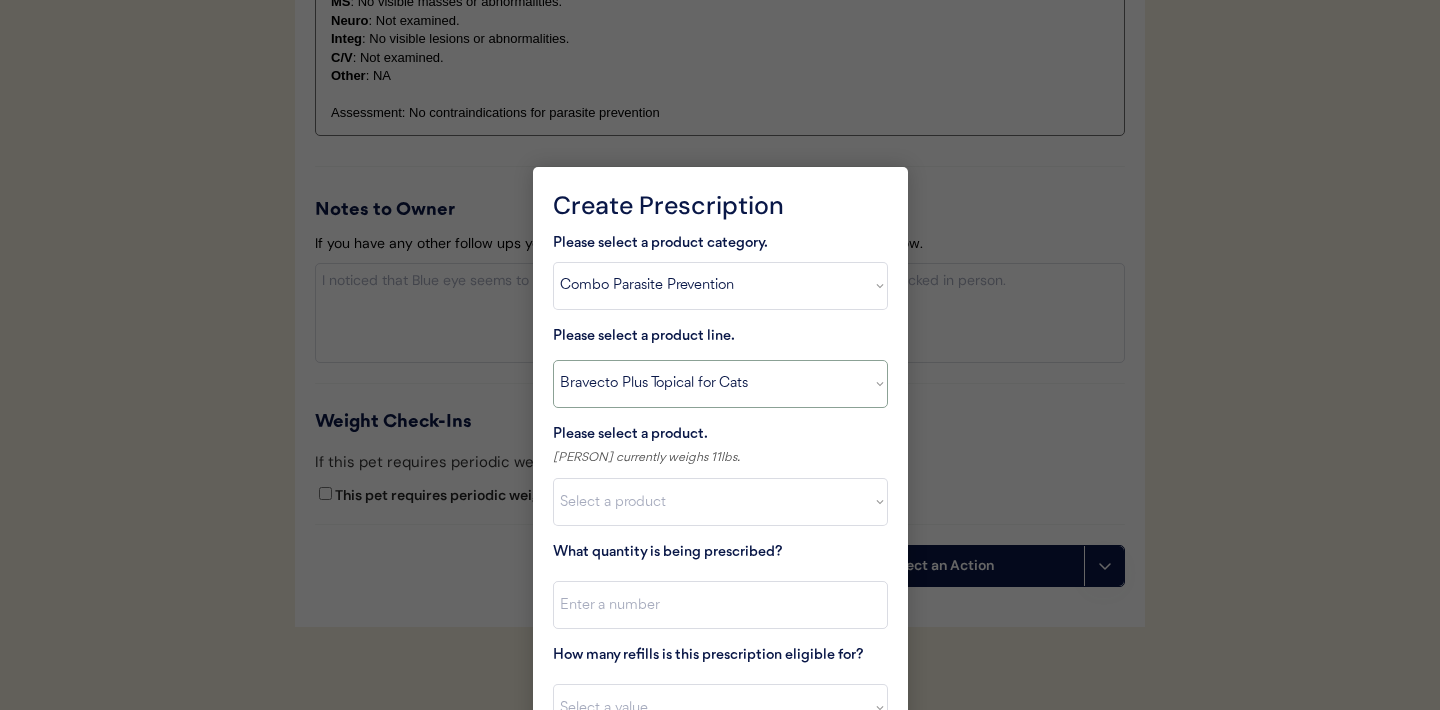 click on "Select a product line Bravecto Plus Topical for Cats Bravecto Plus Topical for Cats (6 Month) Revolution for Cats Revolution Plus" at bounding box center [720, 384] 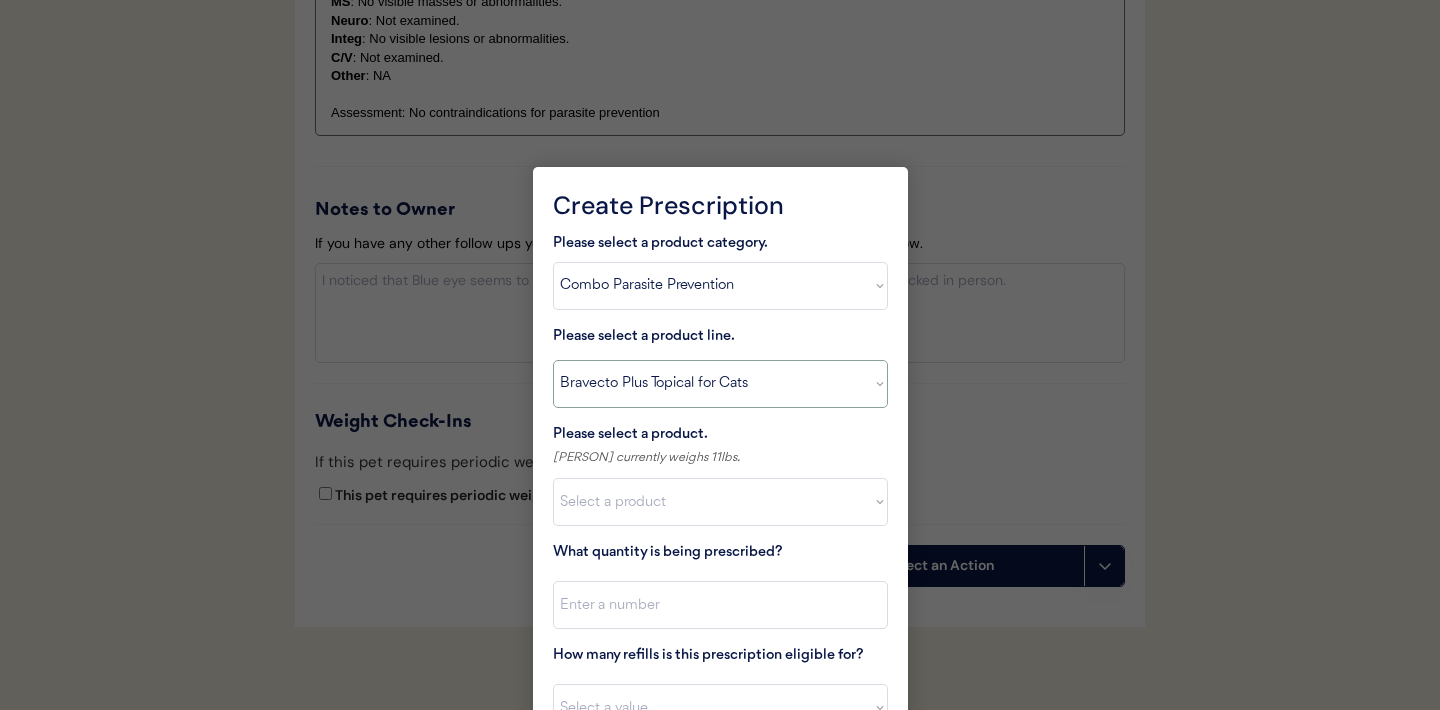 select on ""Revolution Plus"" 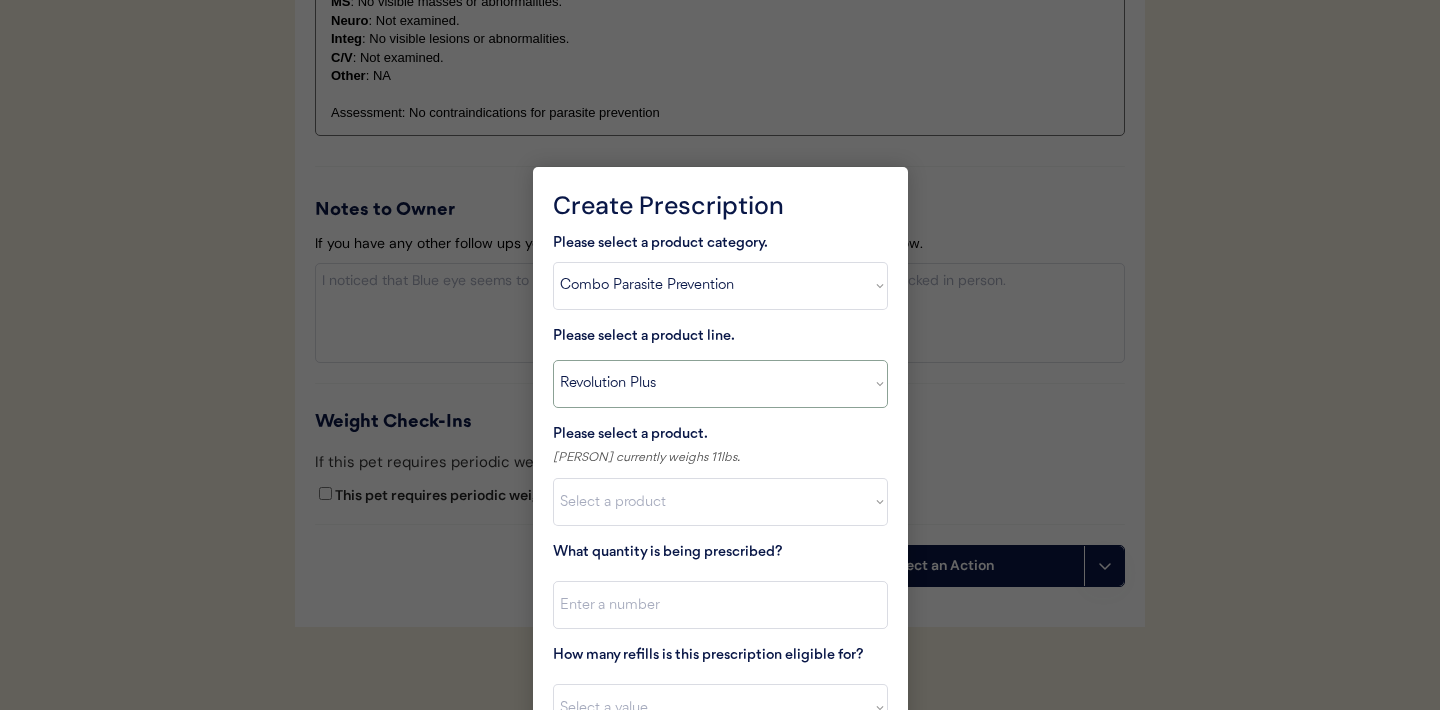 type on "Part hair at base of neck and apply contents of tube directly to skin every 30 days year round to control internal and external parasites." 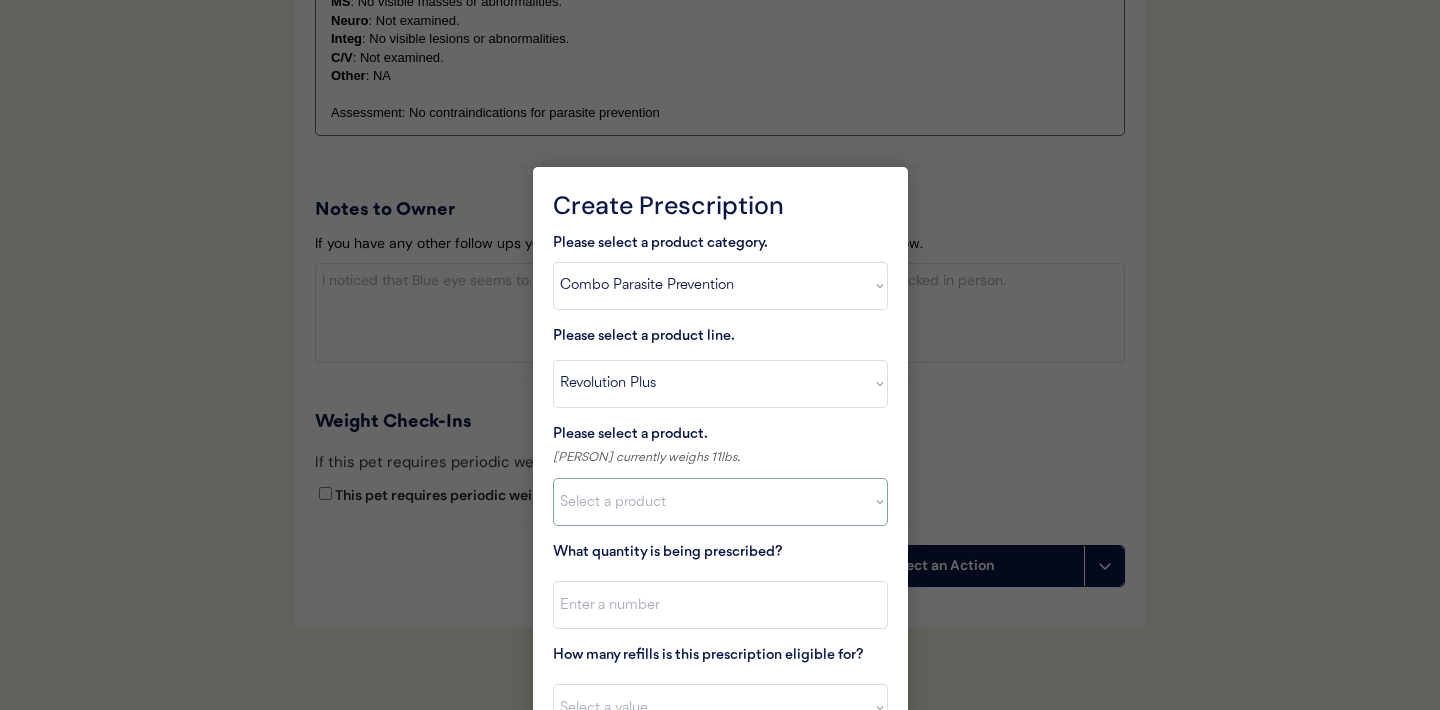 click on "Select a product Revolution Plus, 2.8 - 5.5lbs Revolution Plus, 5.6 - 11lbs Revolution Plus, 11.1 - 22lbs" at bounding box center [720, 502] 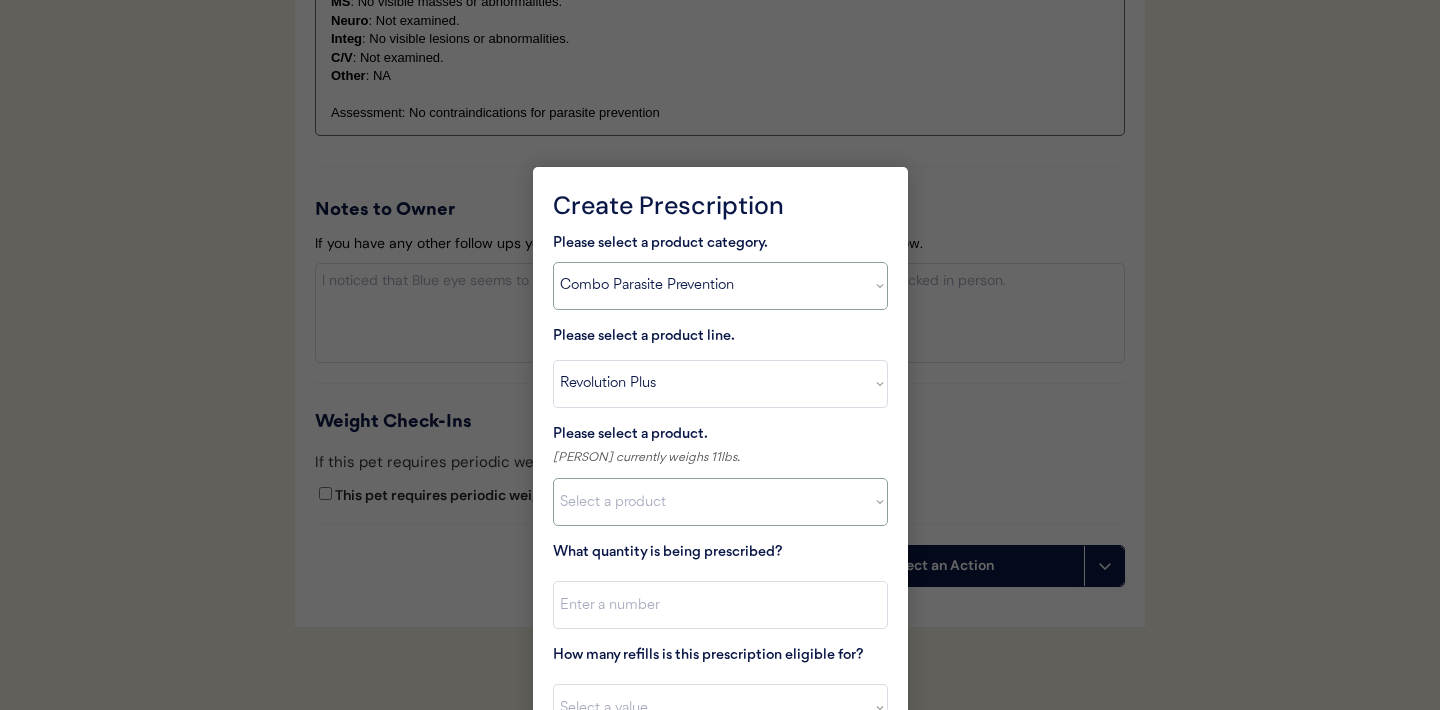 click on "Select a product category Allergies Antibiotics Anxiety Combo Parasite Prevention Flea & Tick Heartworm" at bounding box center (720, 286) 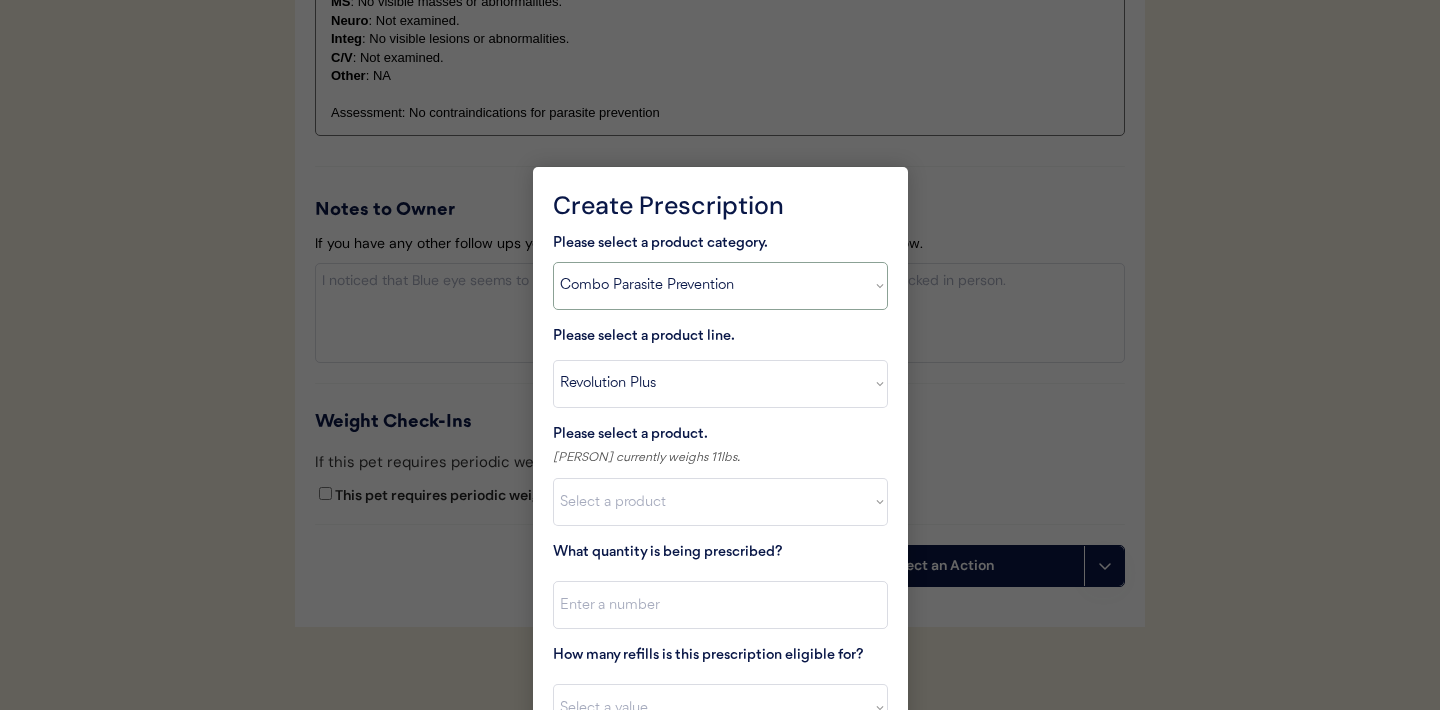 select on ""flea___tick"" 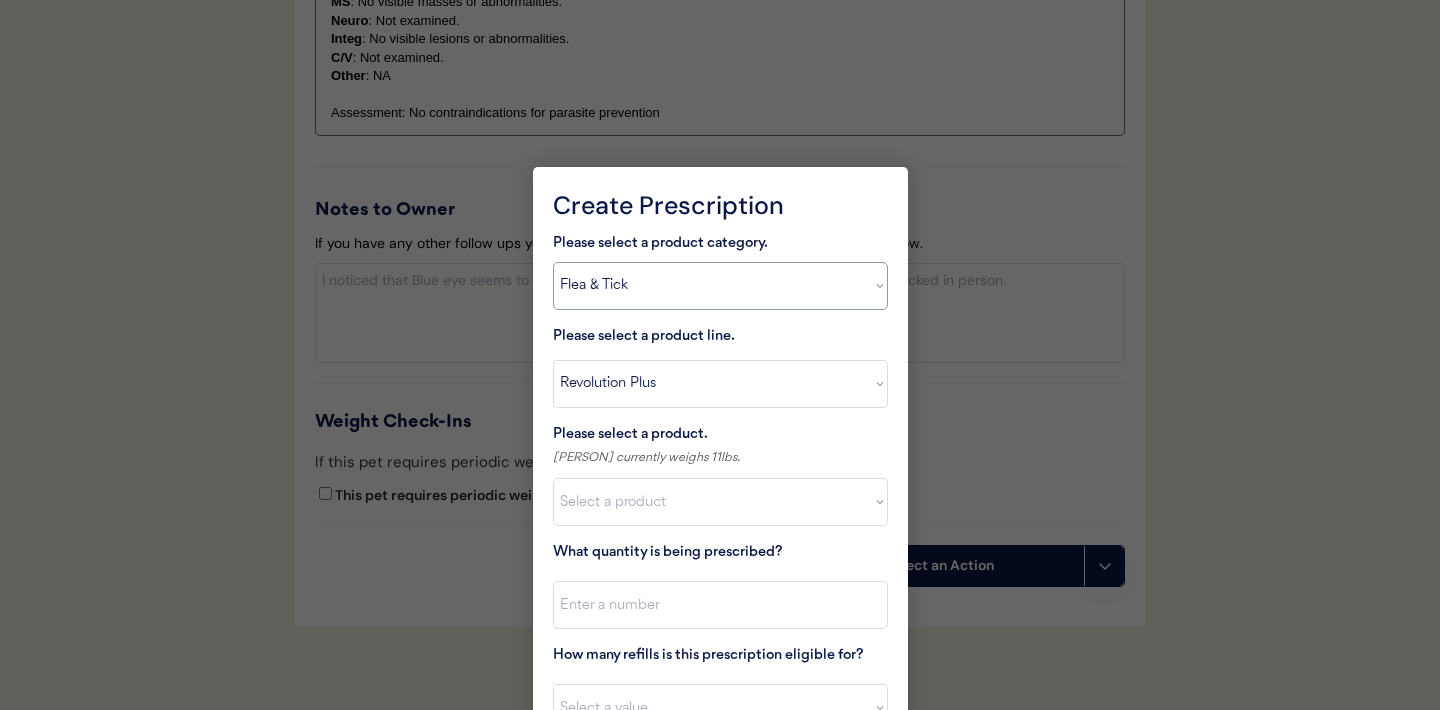 type 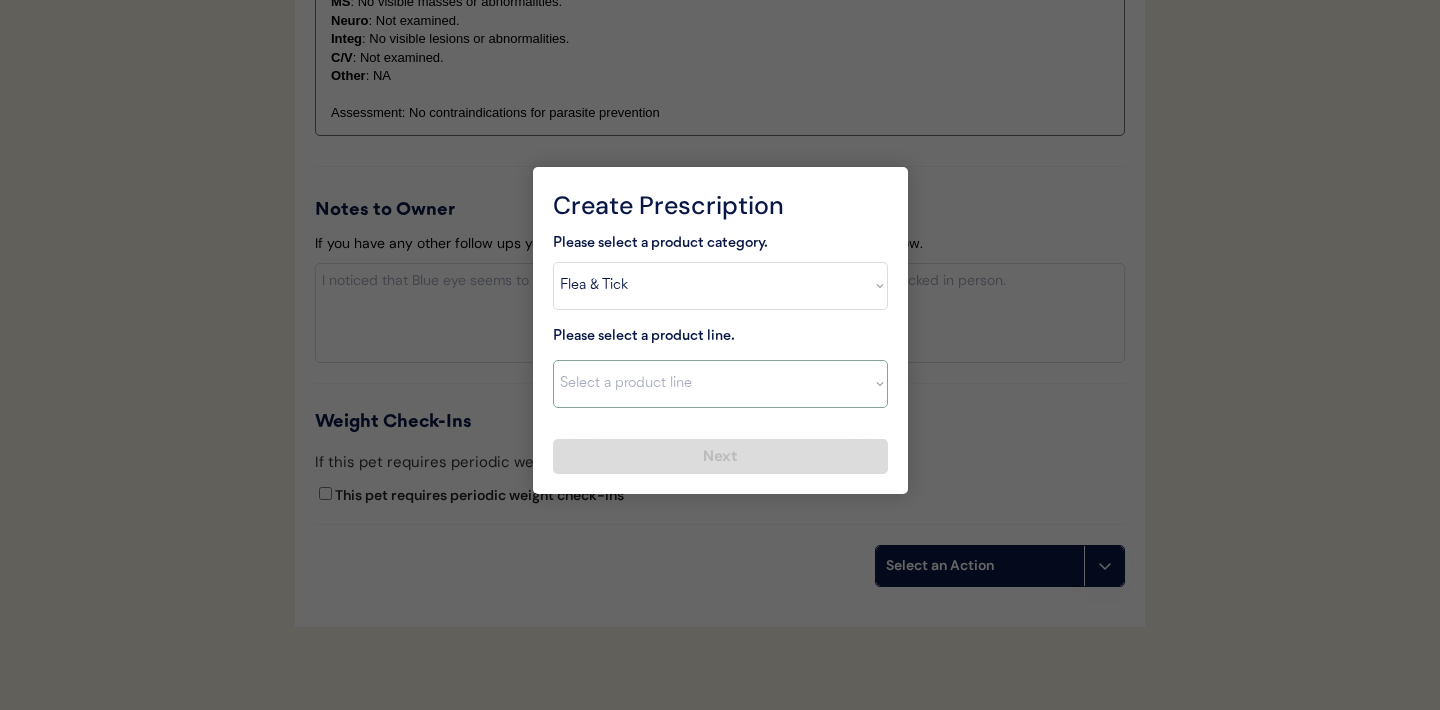 click on "Select a product line Bravecto Topical for Cats Credelio for Cats" at bounding box center (720, 384) 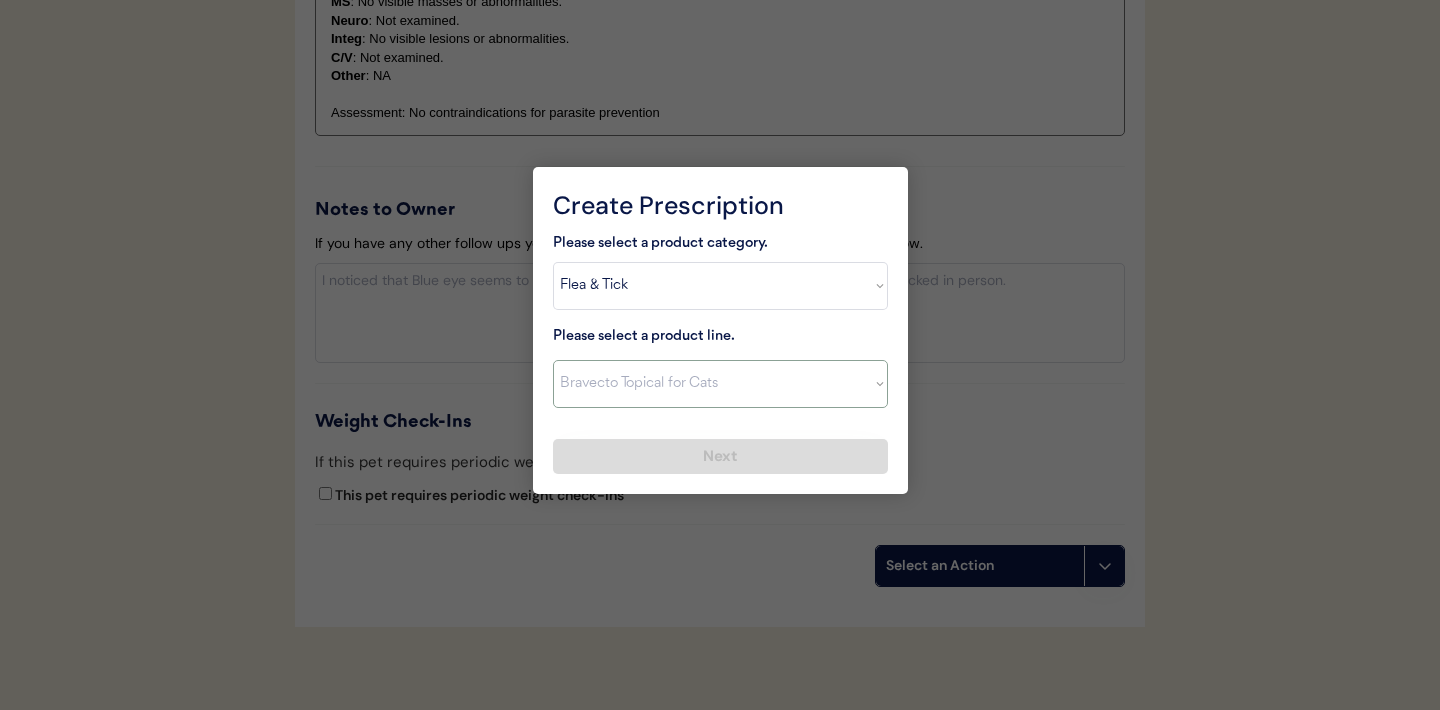 type on "Part hair at base of neck and apply contents of tube directly to skin every 30 days year round to control external parasites. Does not prevent heartworms or control intestinal parasites." 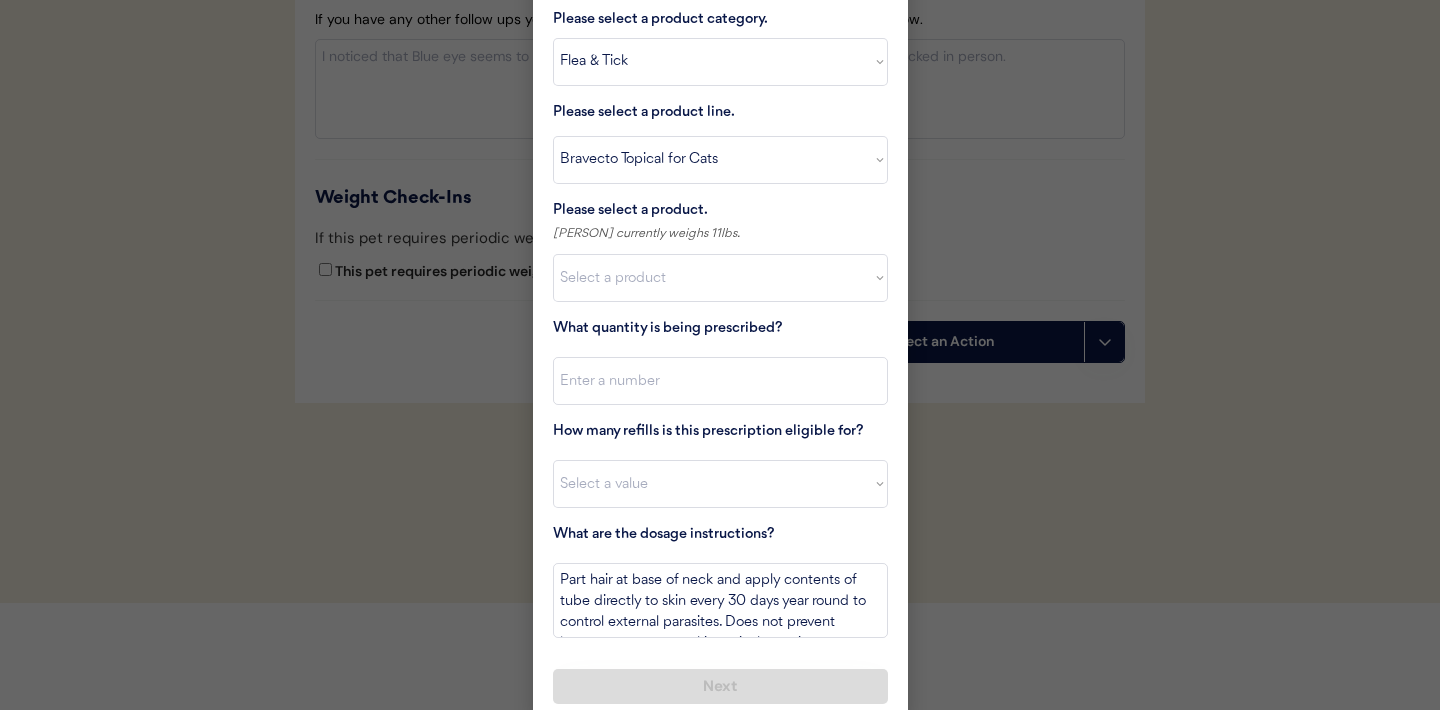 scroll, scrollTop: 2430, scrollLeft: 0, axis: vertical 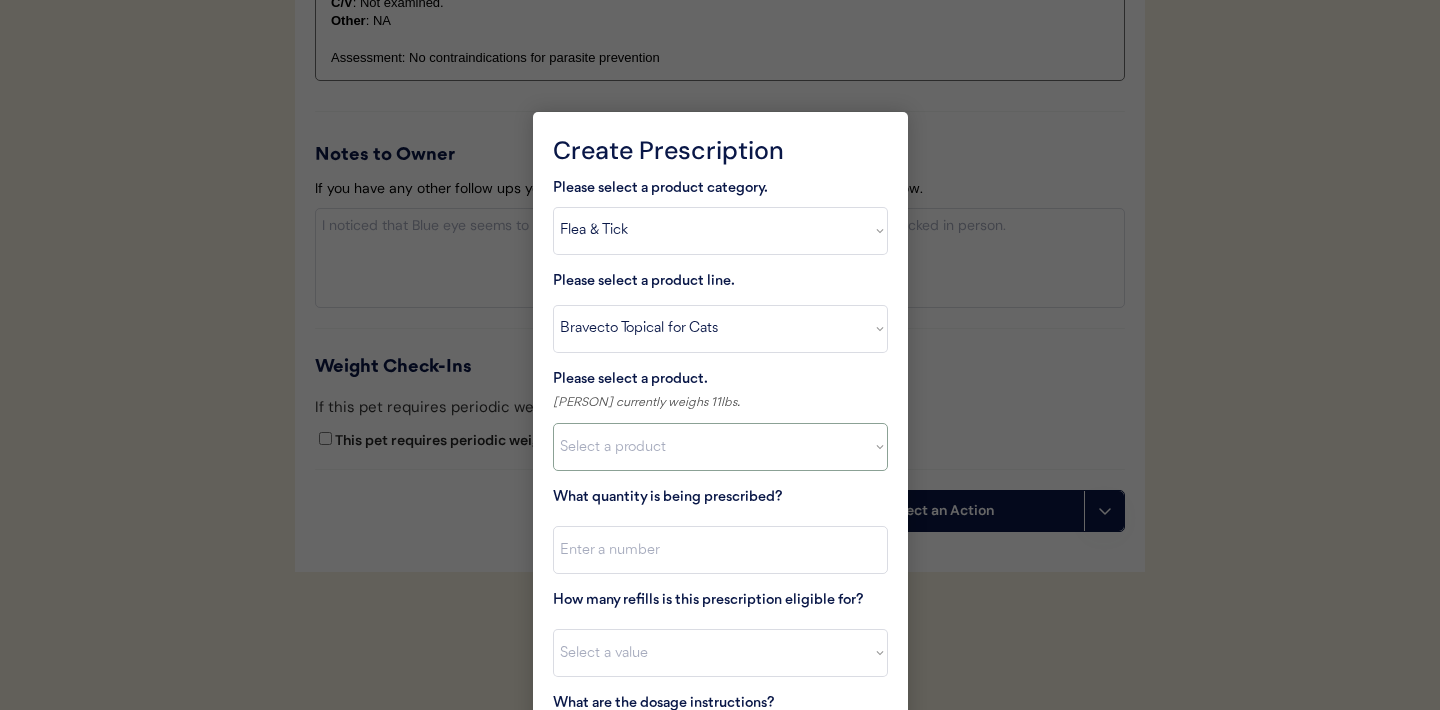 click on "Select a product Bravecto Topical for Cats, 2.6 - 6.2lb Bravecto Topical for Cats, 6.2 - 13.8lbs Bravecto Topical for Cats, 13.8 - 27.5lbs" at bounding box center (720, 447) 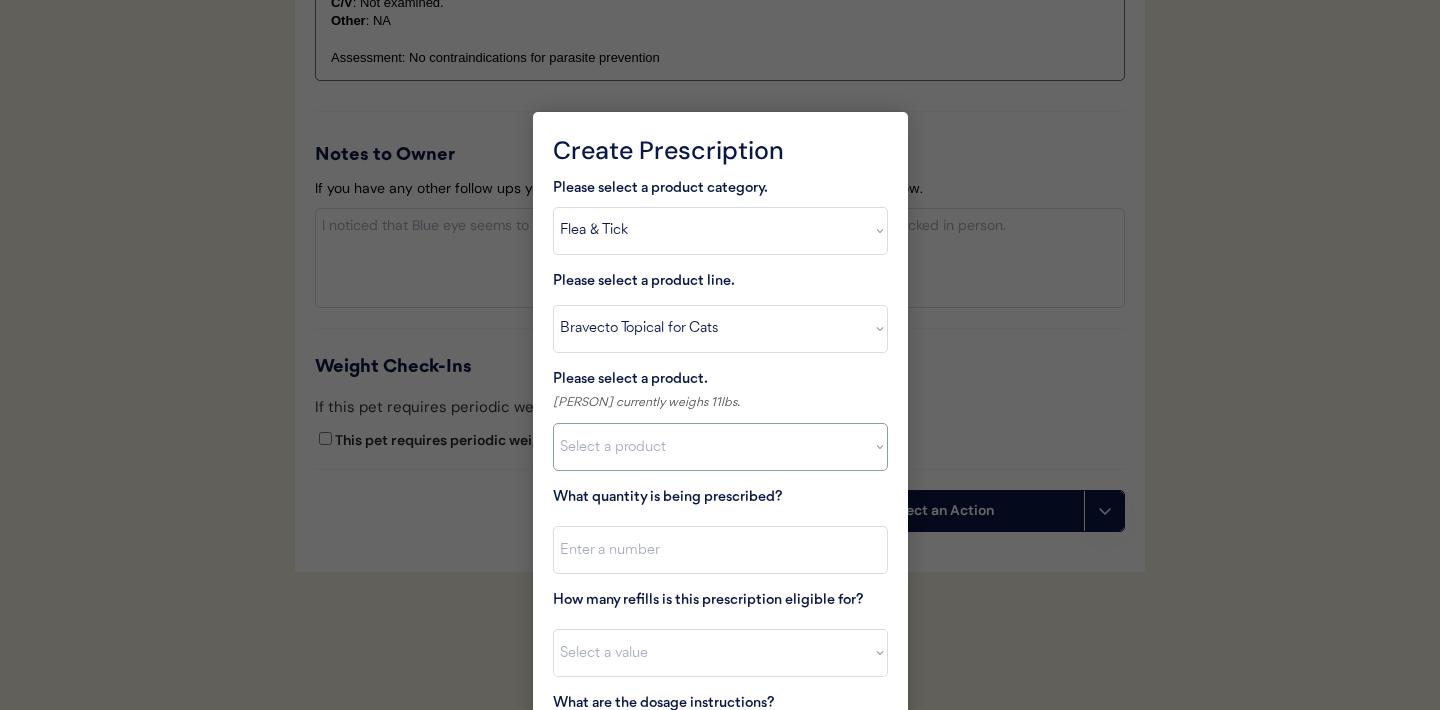select on ""1348695171700984260__LOOKUP__1726747296240x680178324989477800"" 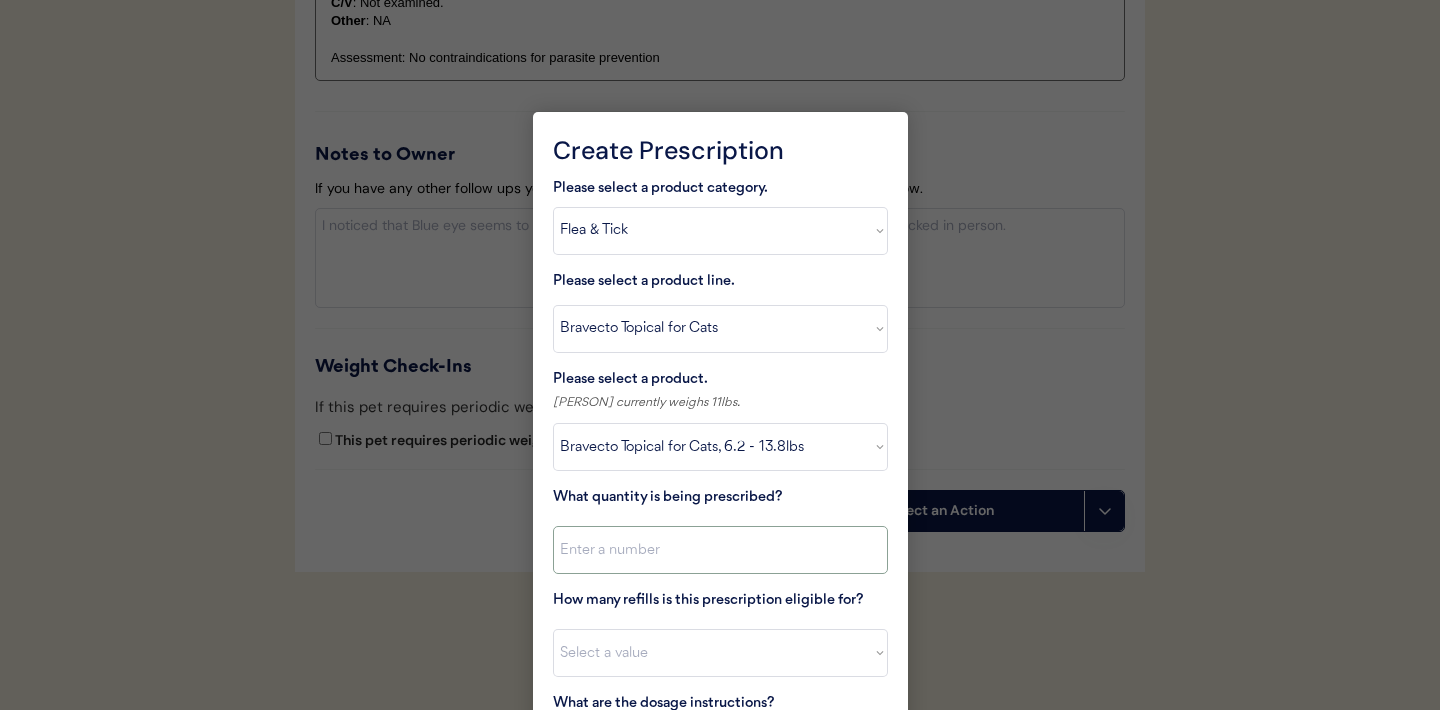 click at bounding box center (720, 550) 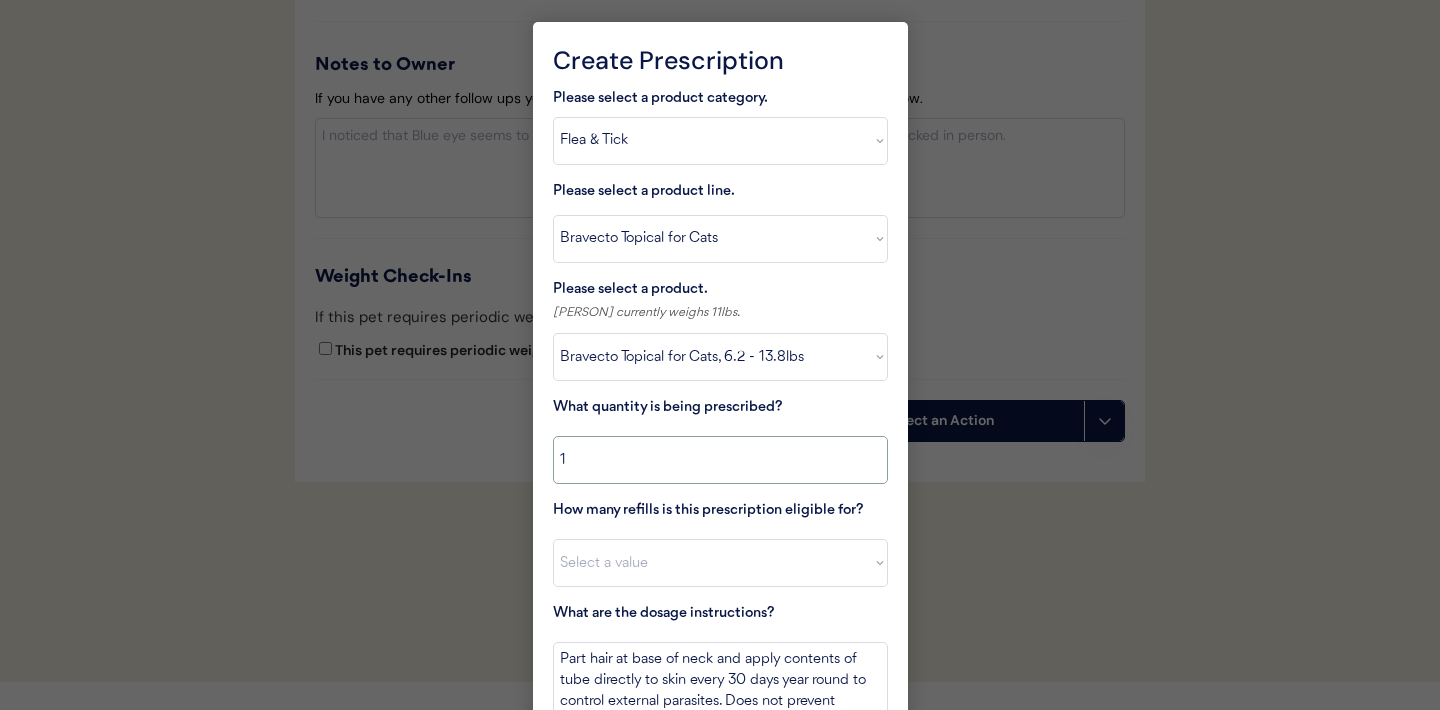 scroll, scrollTop: 2340, scrollLeft: 0, axis: vertical 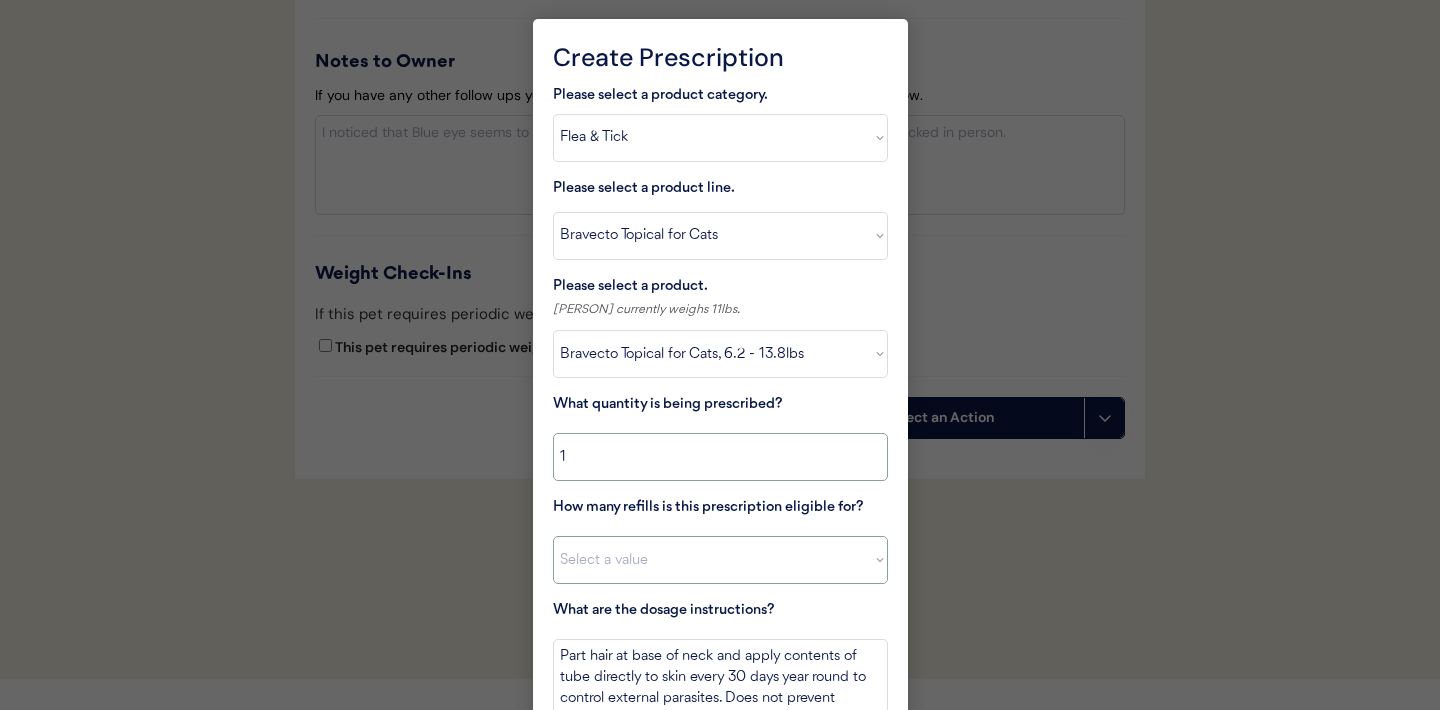type on "1" 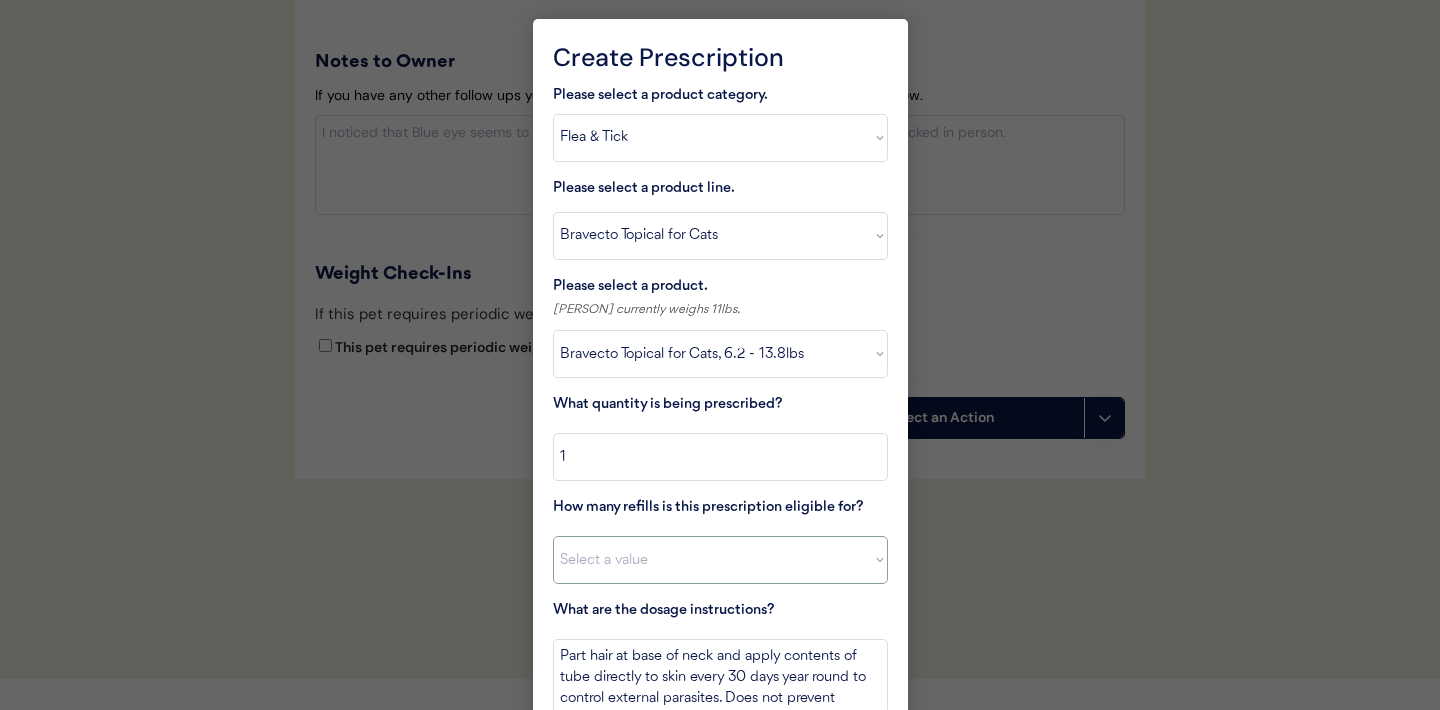 select on "11" 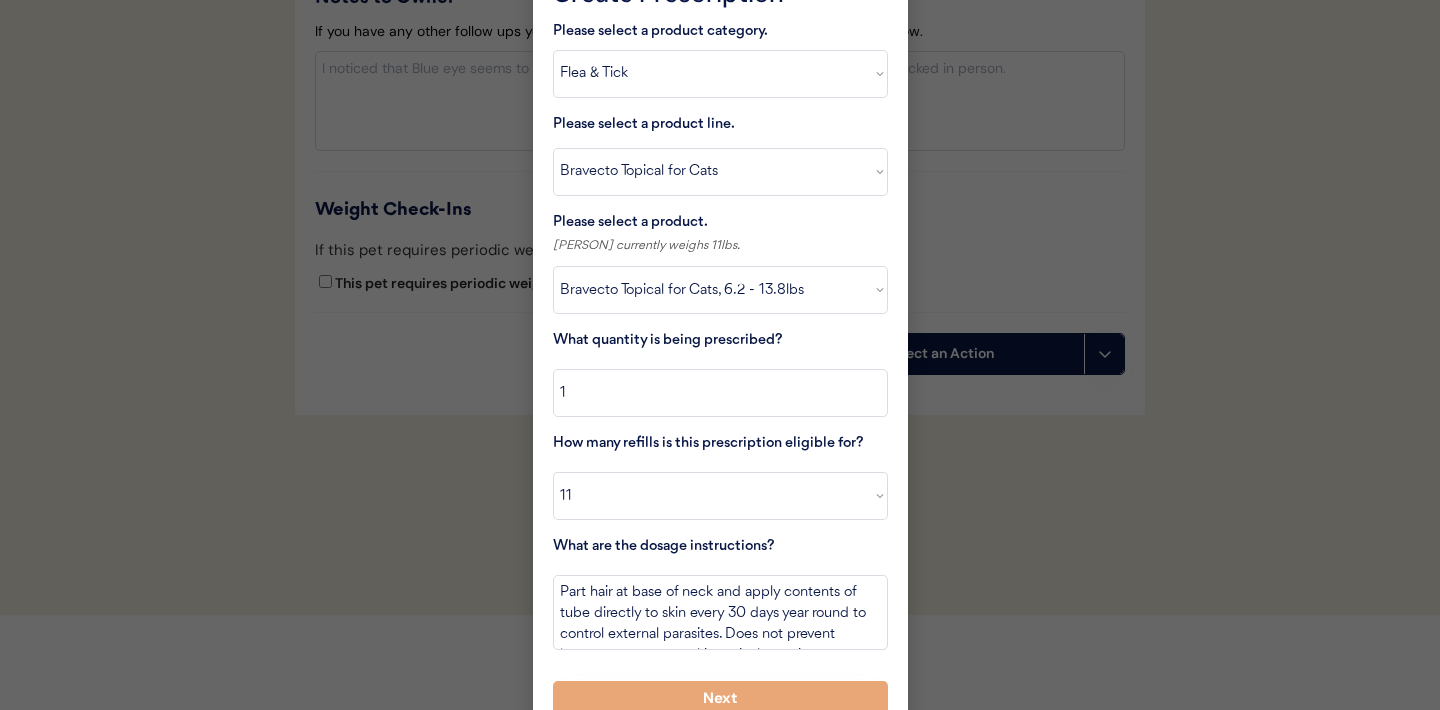scroll, scrollTop: 2430, scrollLeft: 0, axis: vertical 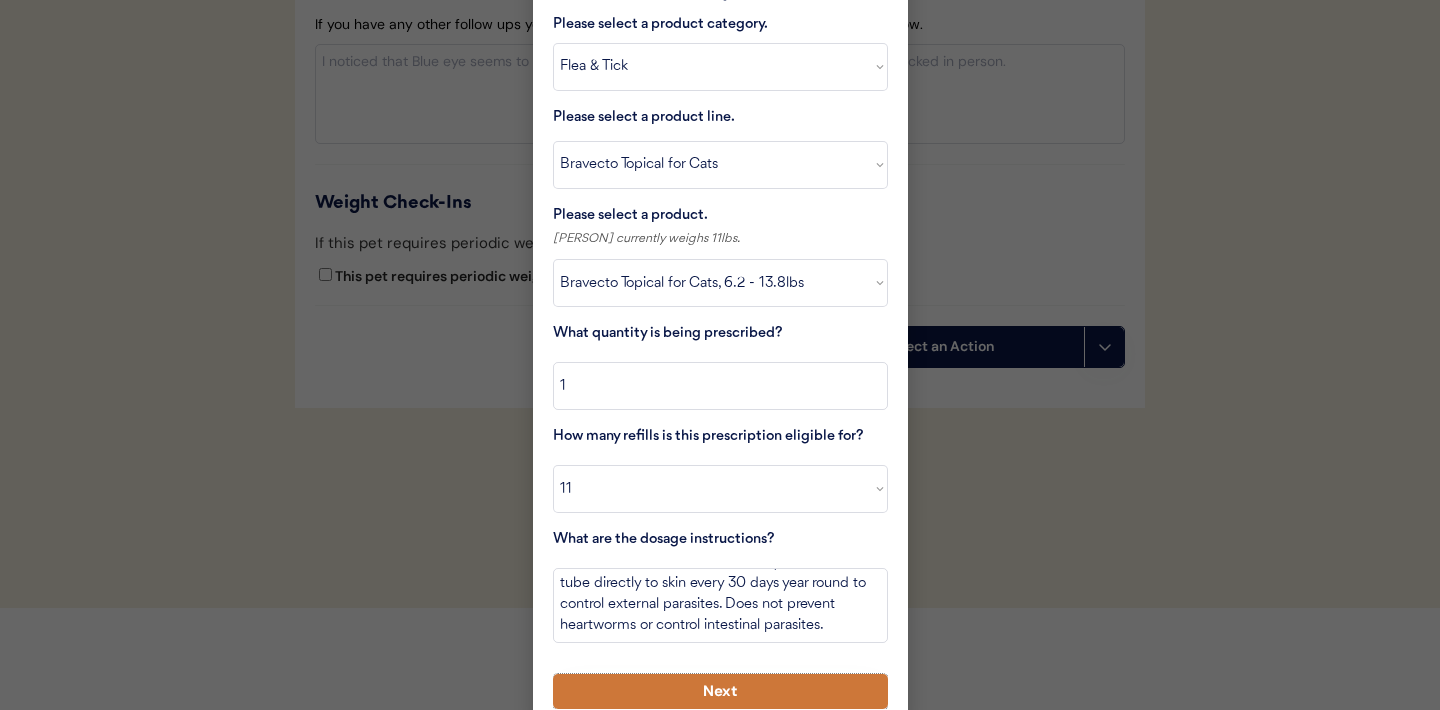 click on "Next" at bounding box center [720, 691] 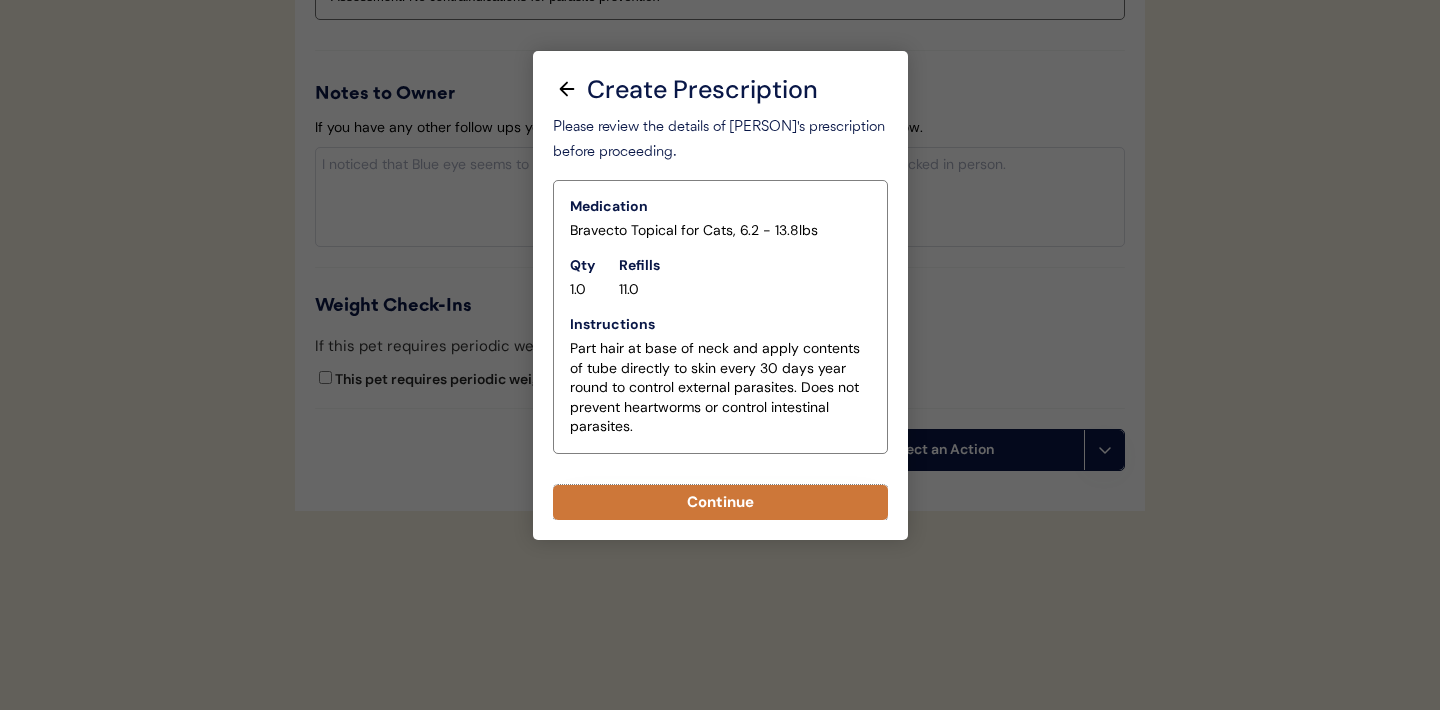 click on "Continue" at bounding box center (720, 502) 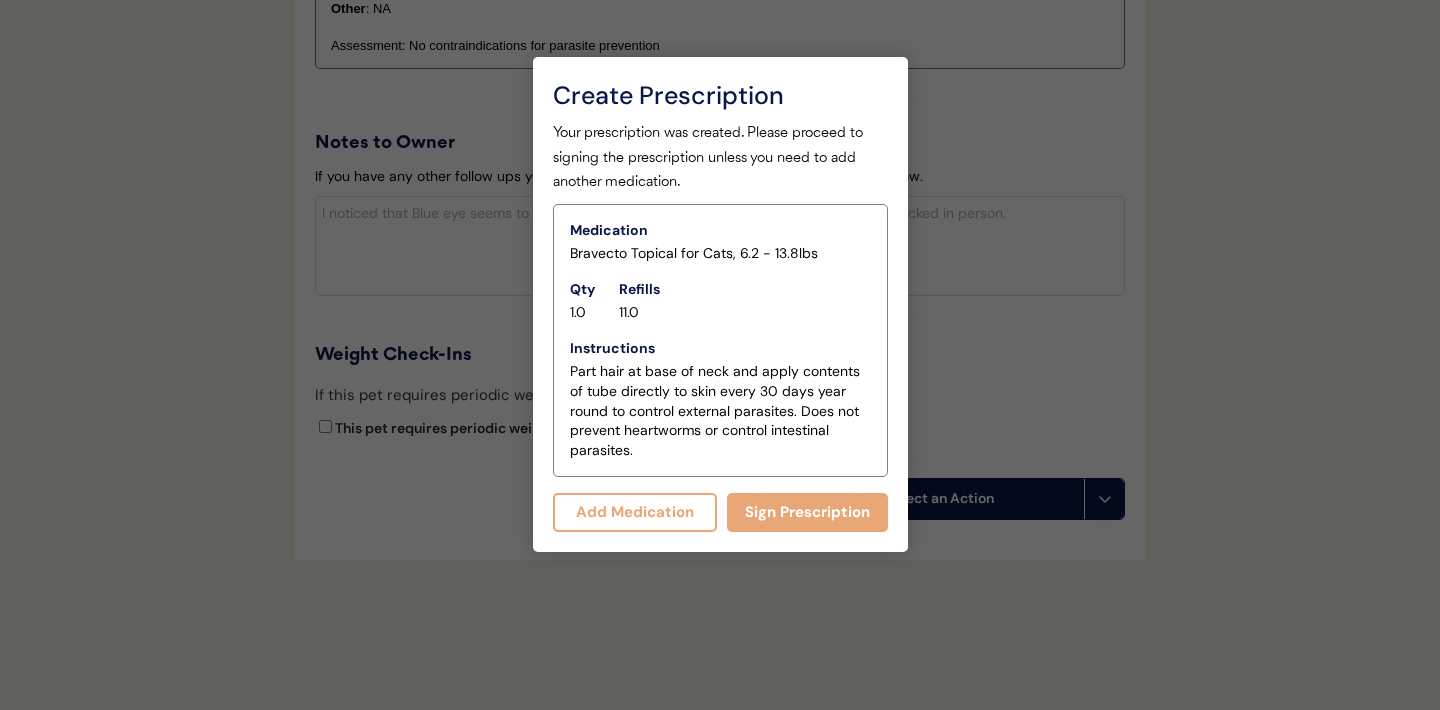scroll, scrollTop: 2351, scrollLeft: 0, axis: vertical 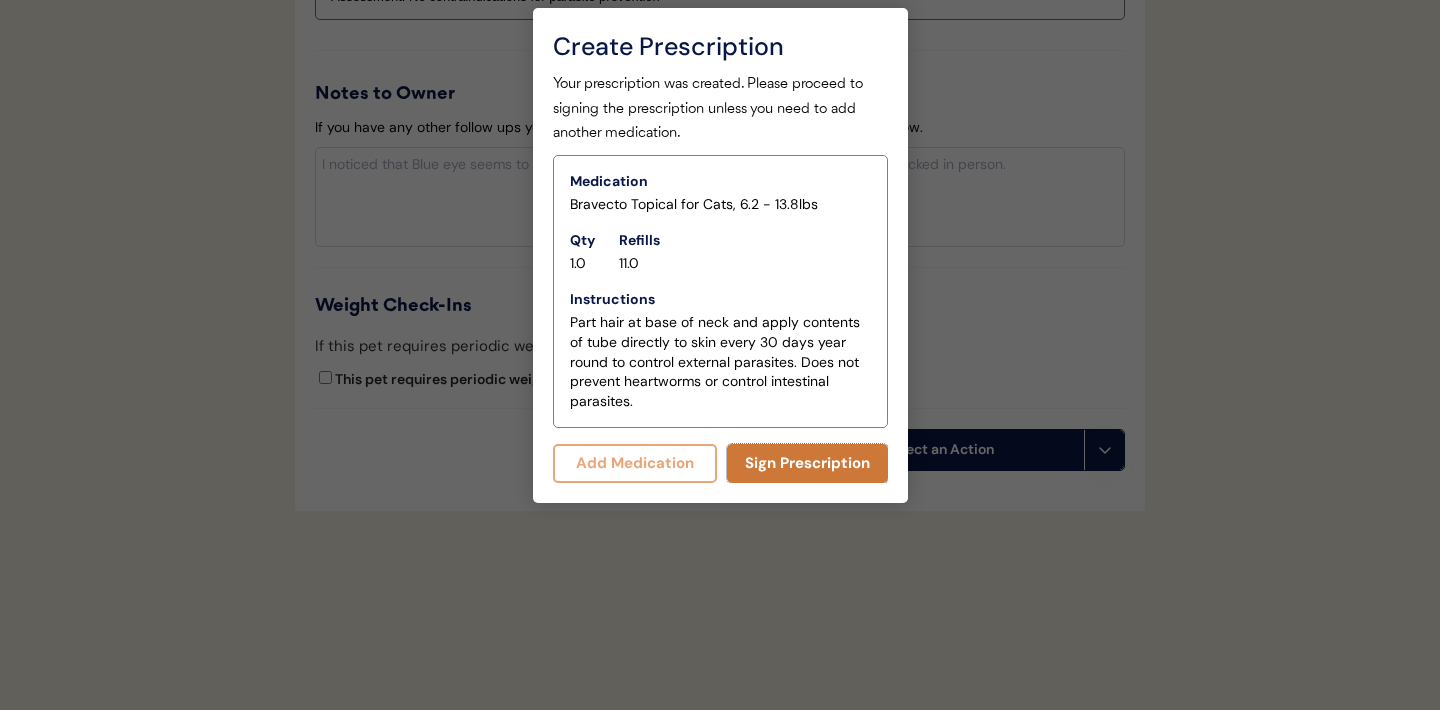 click on "Sign Prescription" at bounding box center [807, 463] 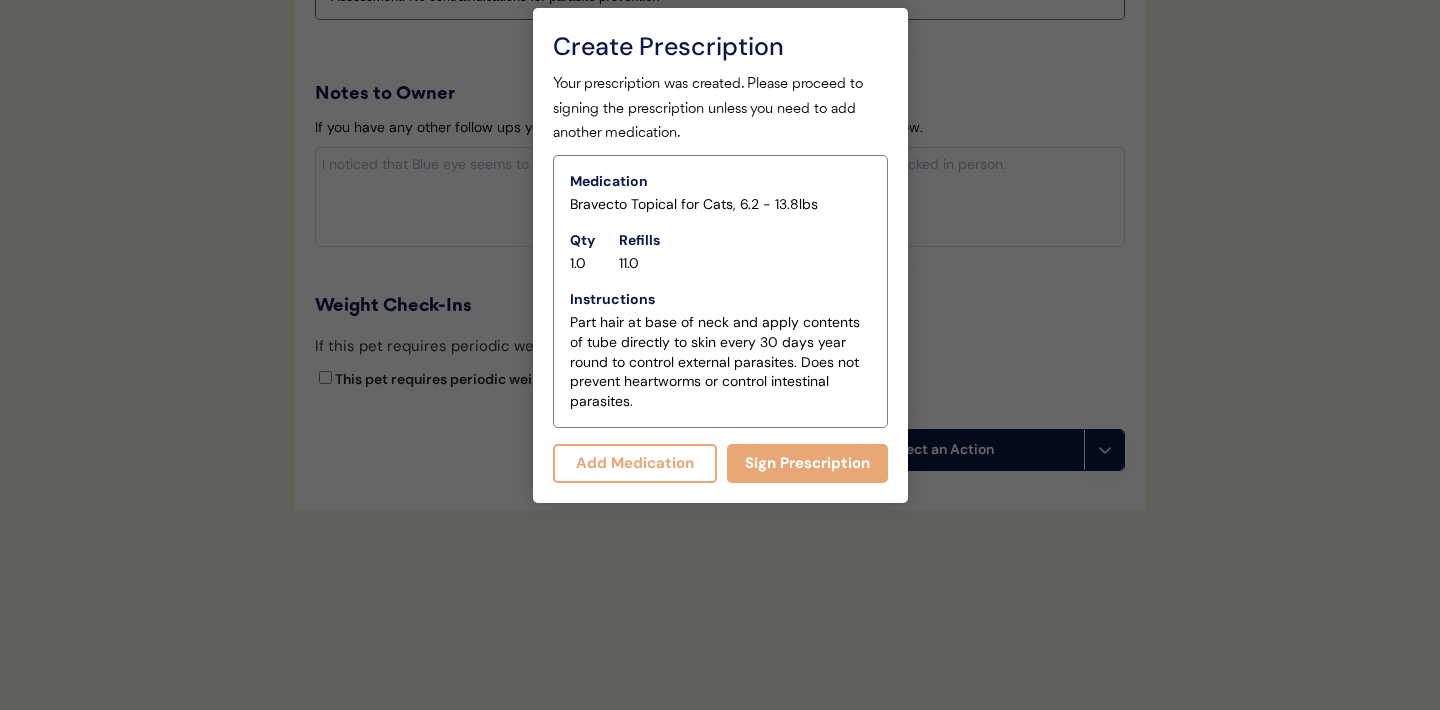 scroll, scrollTop: 2144, scrollLeft: 0, axis: vertical 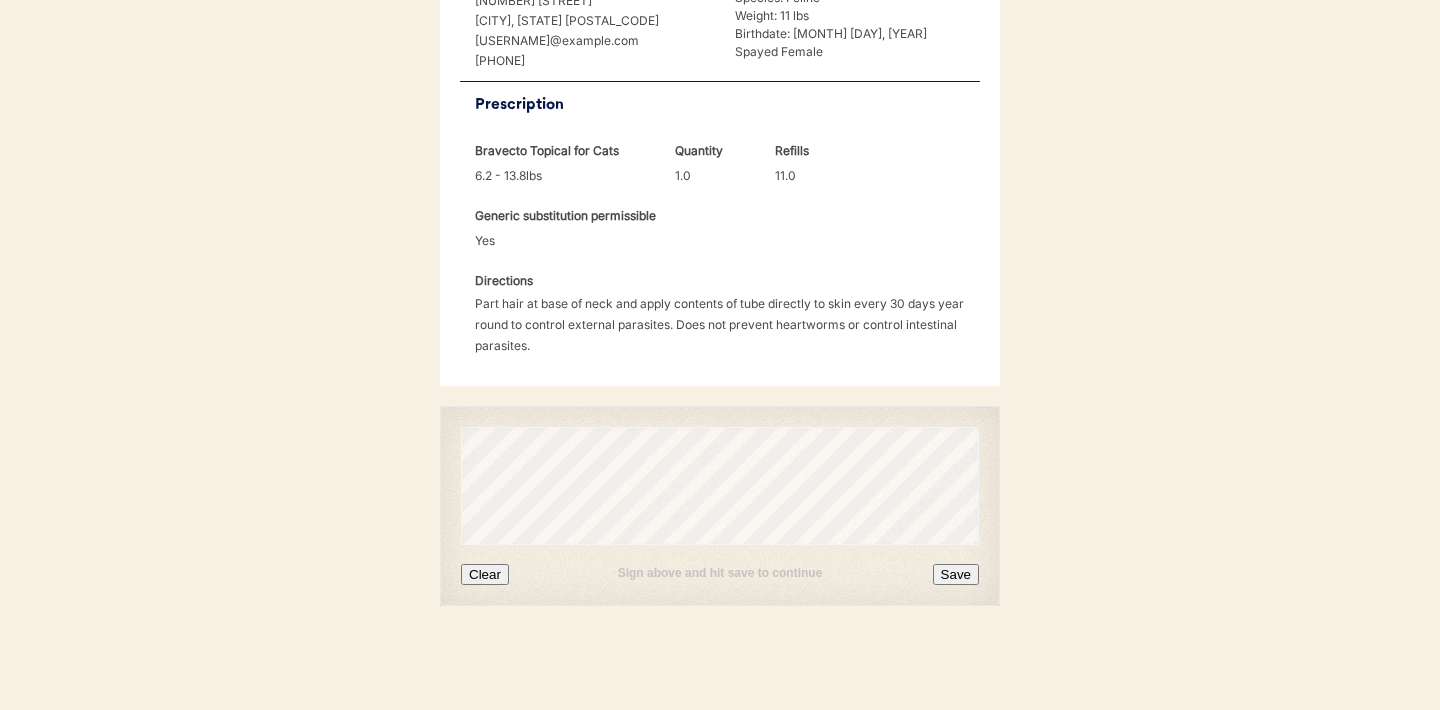 click on "Save" at bounding box center [956, 574] 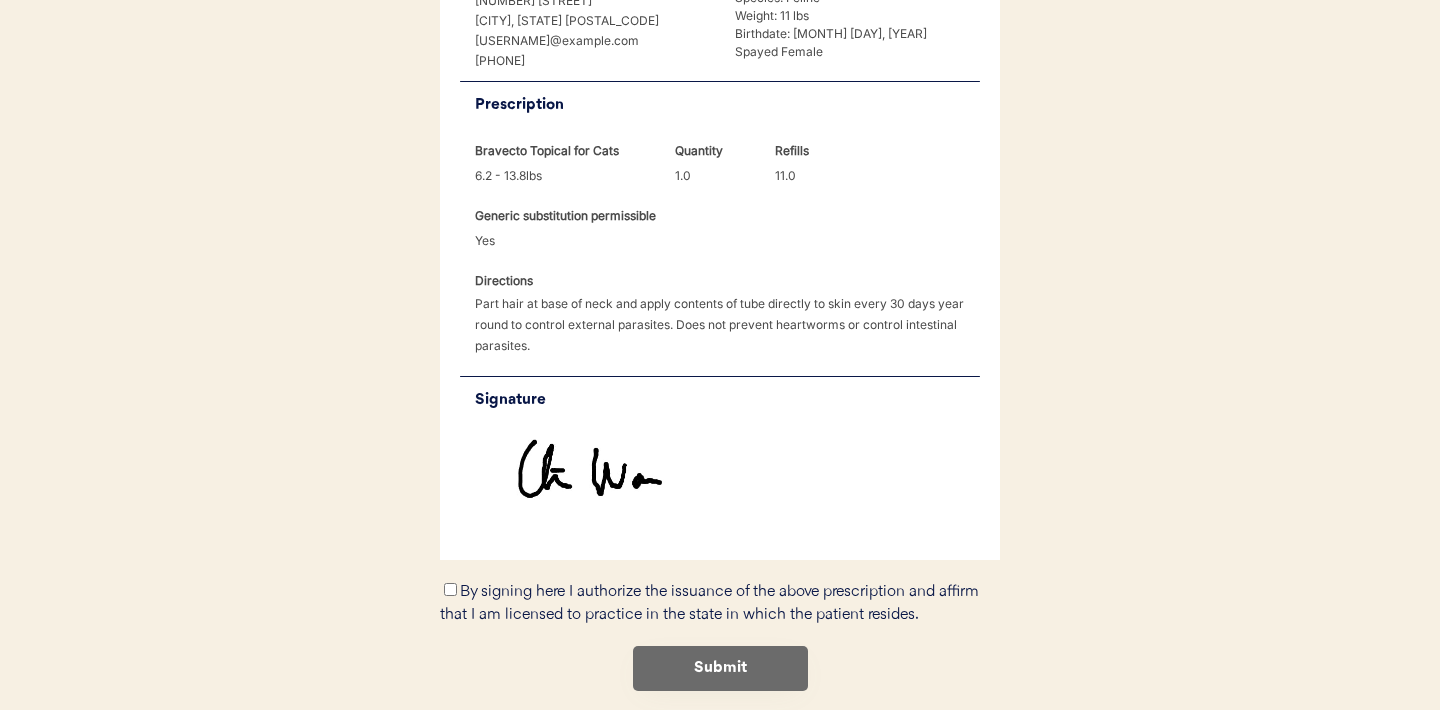 scroll, scrollTop: 538, scrollLeft: 0, axis: vertical 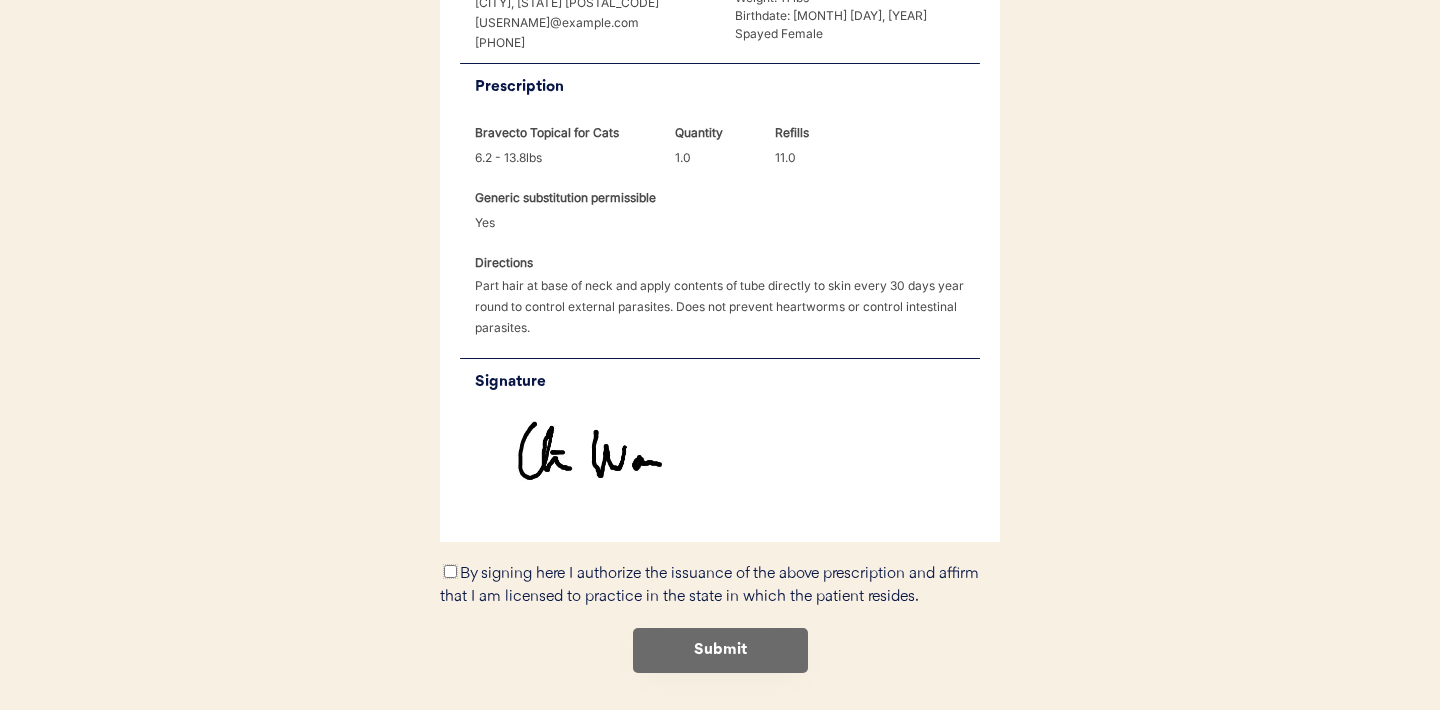 click on "By signing here I authorize the issuance of the above prescription and affirm that I am licensed to practice in the state in which the patient resides." at bounding box center [450, 571] 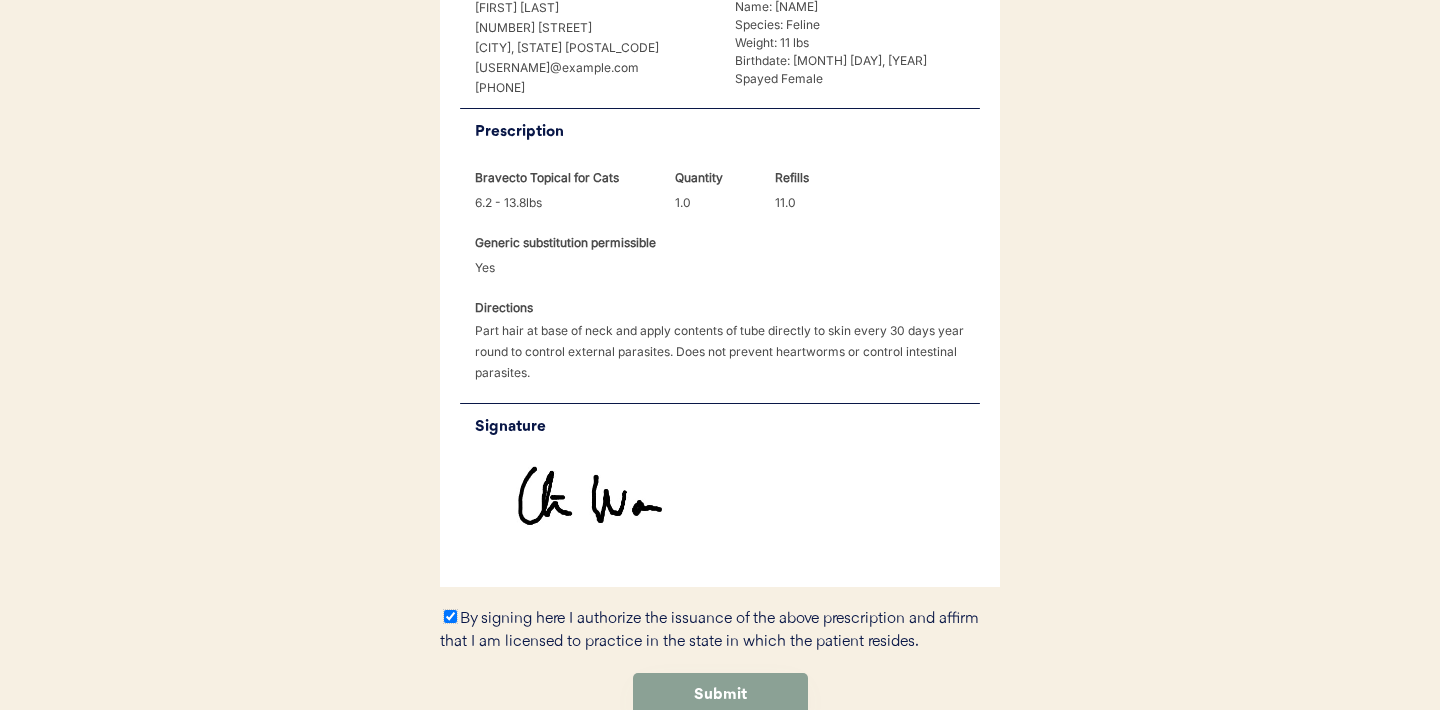 scroll, scrollTop: 605, scrollLeft: 0, axis: vertical 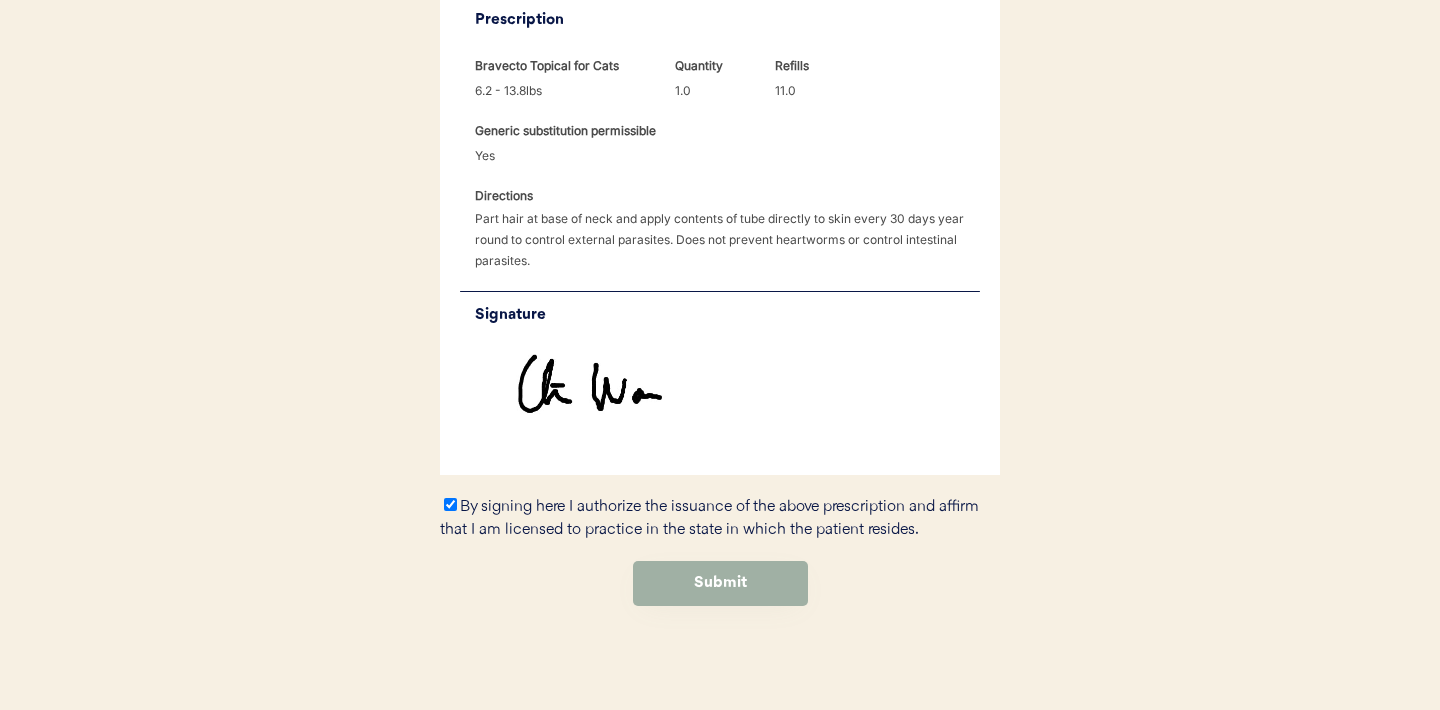click on "Submit" at bounding box center (720, 583) 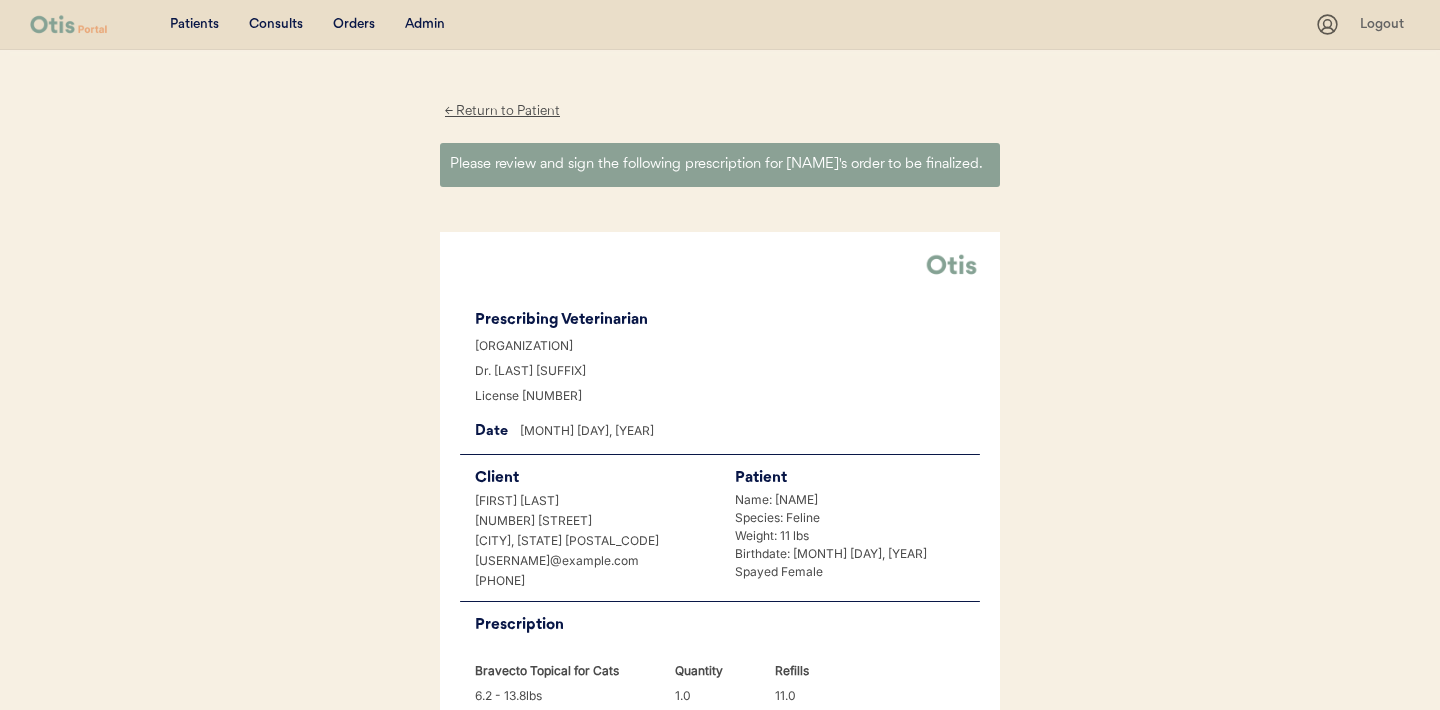 scroll, scrollTop: 0, scrollLeft: 0, axis: both 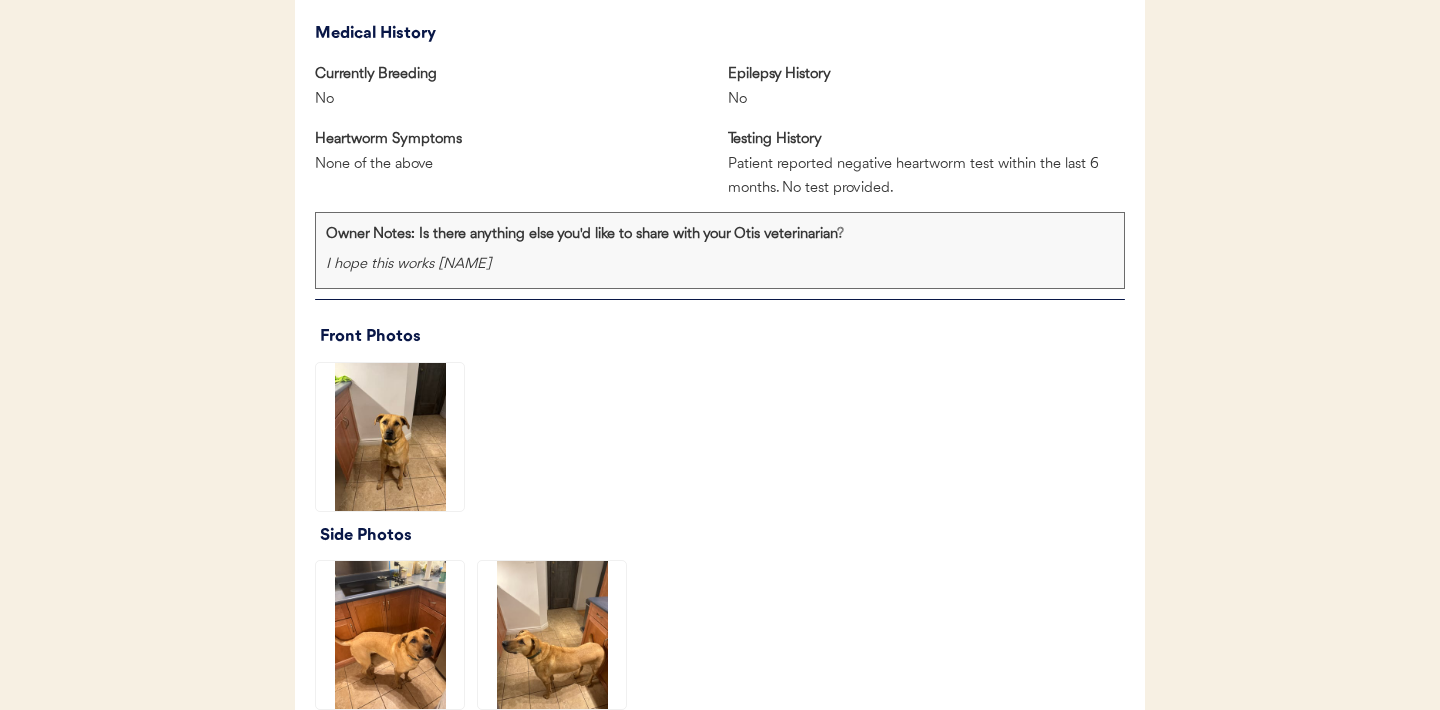 click 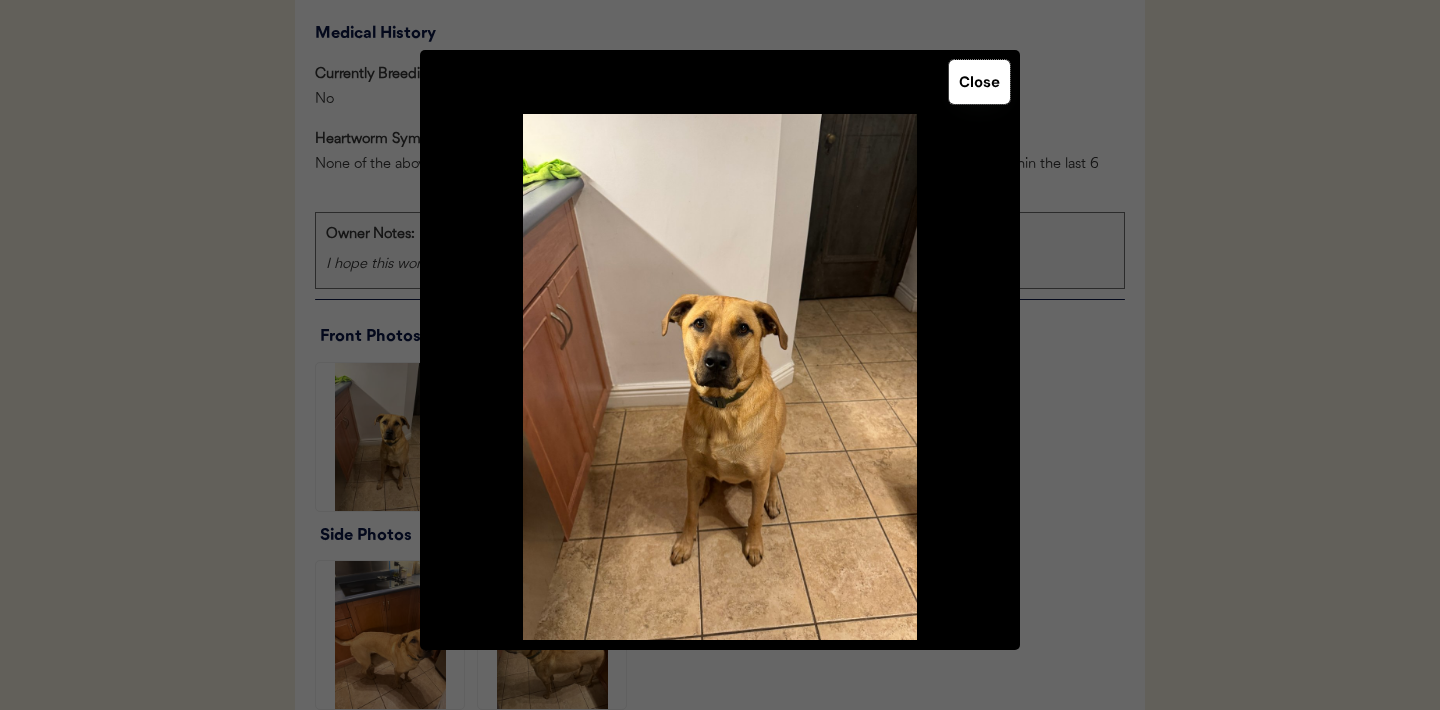 click on "Close" at bounding box center [979, 82] 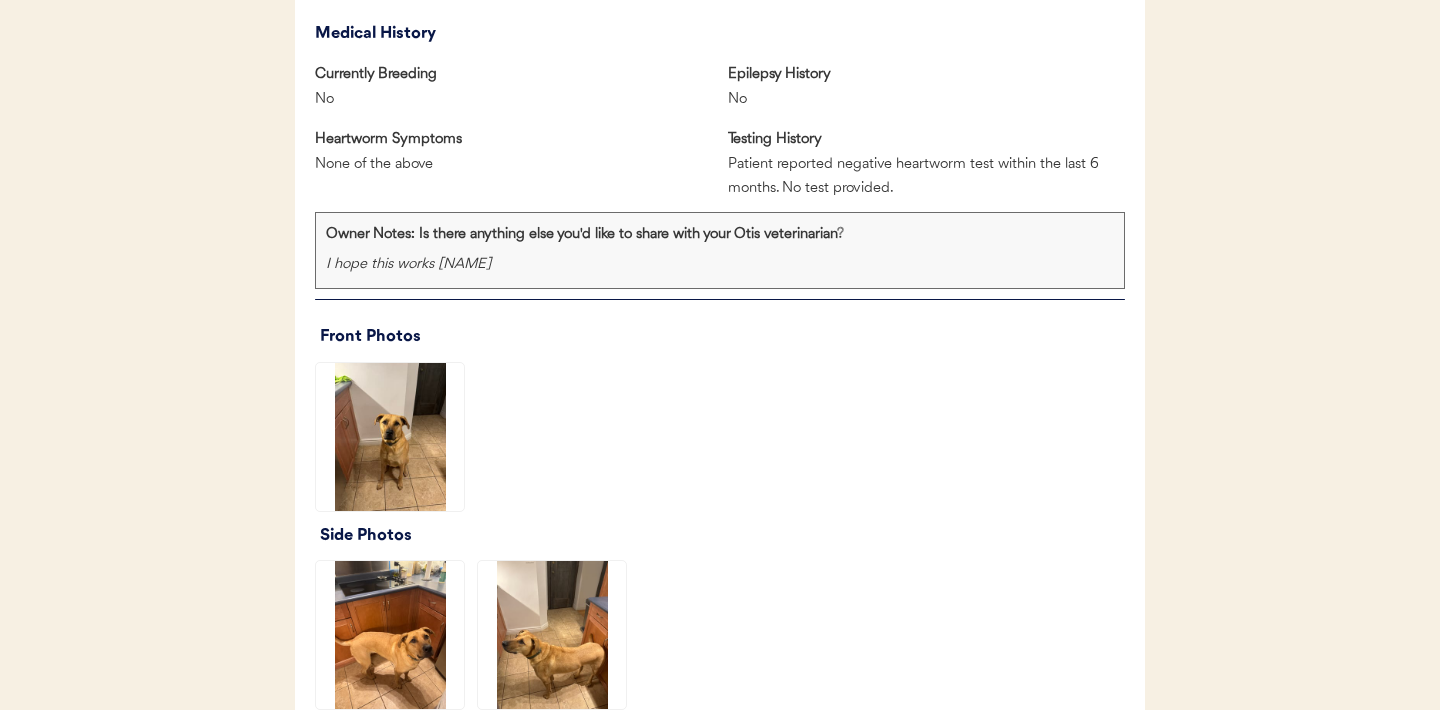 click 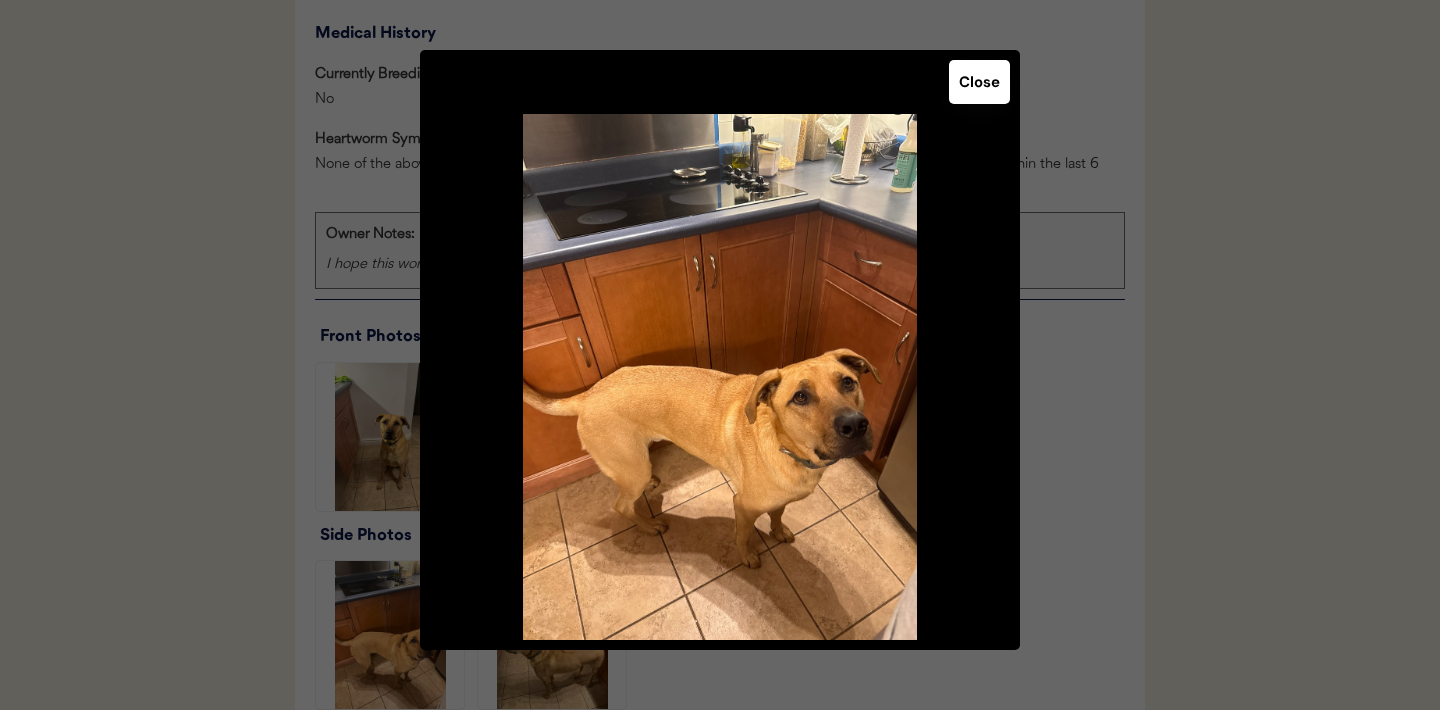 click on "Close" at bounding box center [979, 82] 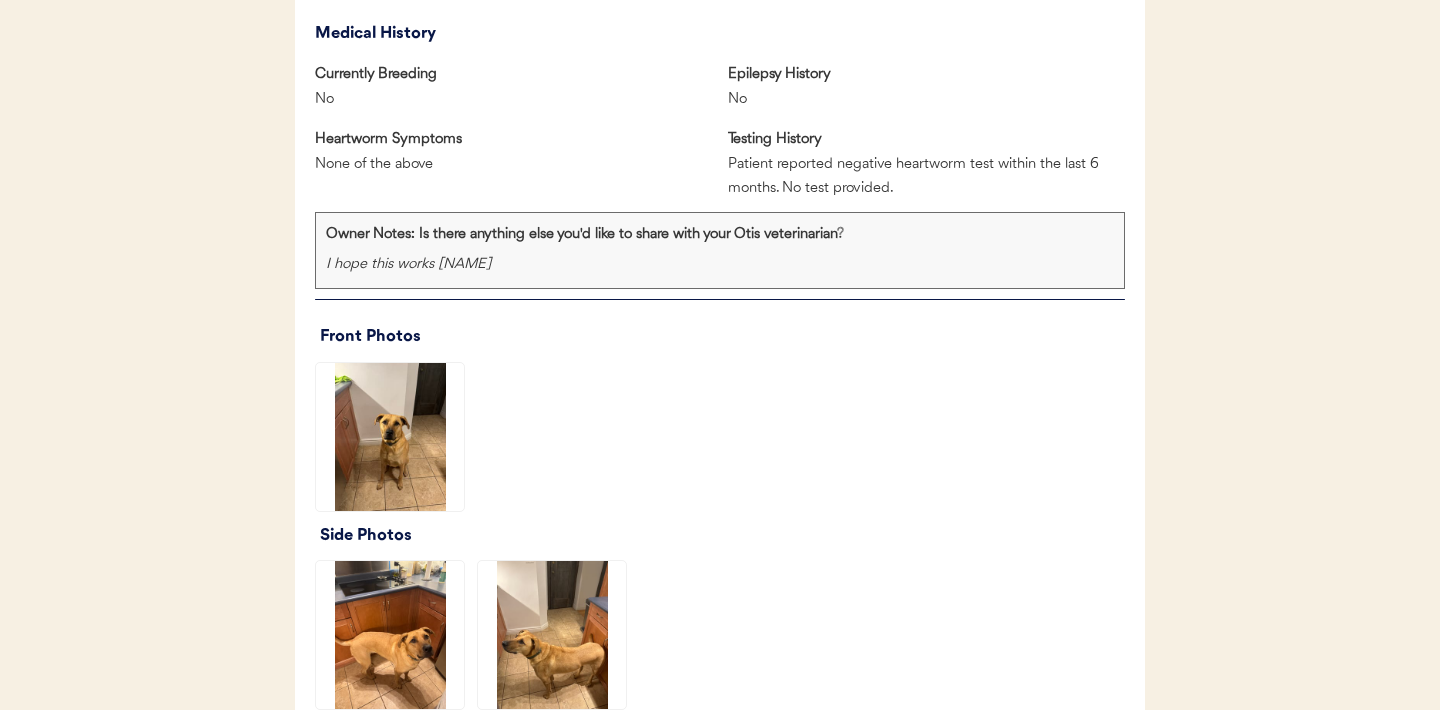 click 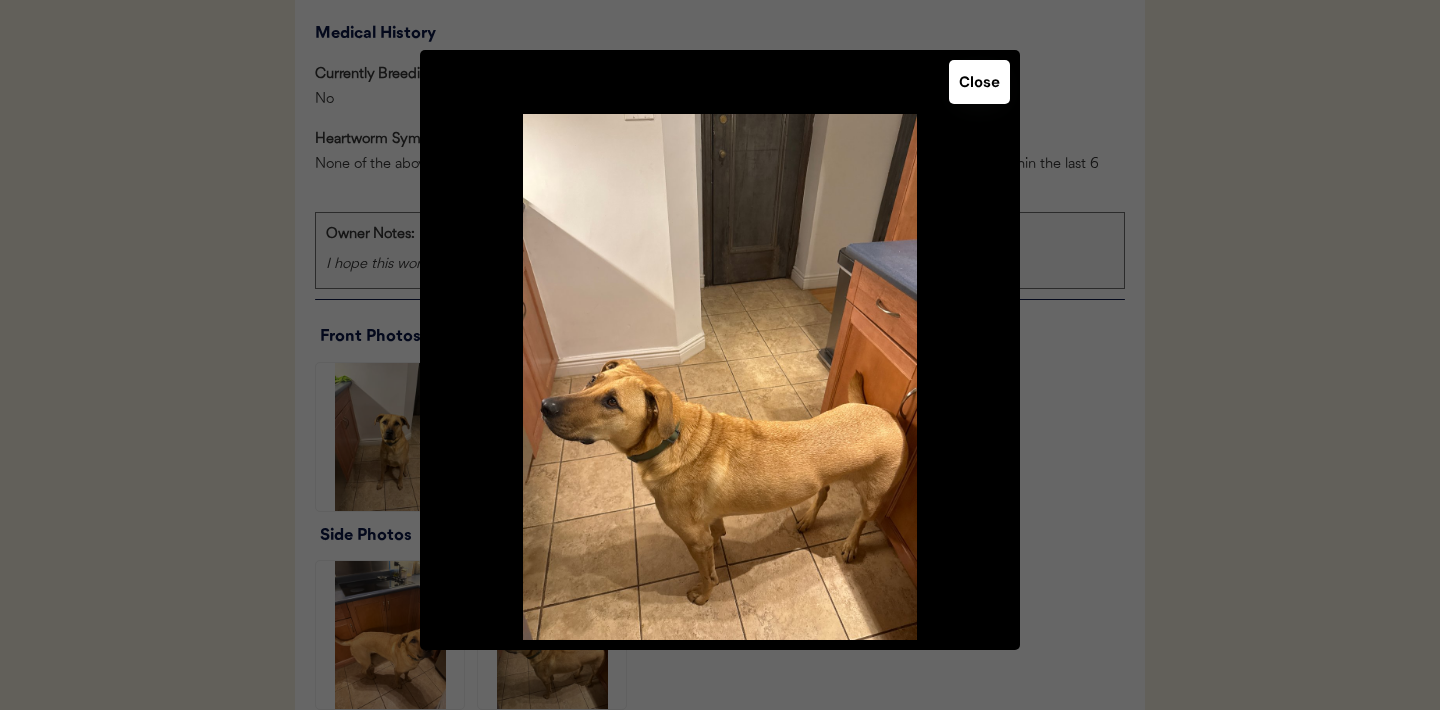 click on "Close" at bounding box center [979, 82] 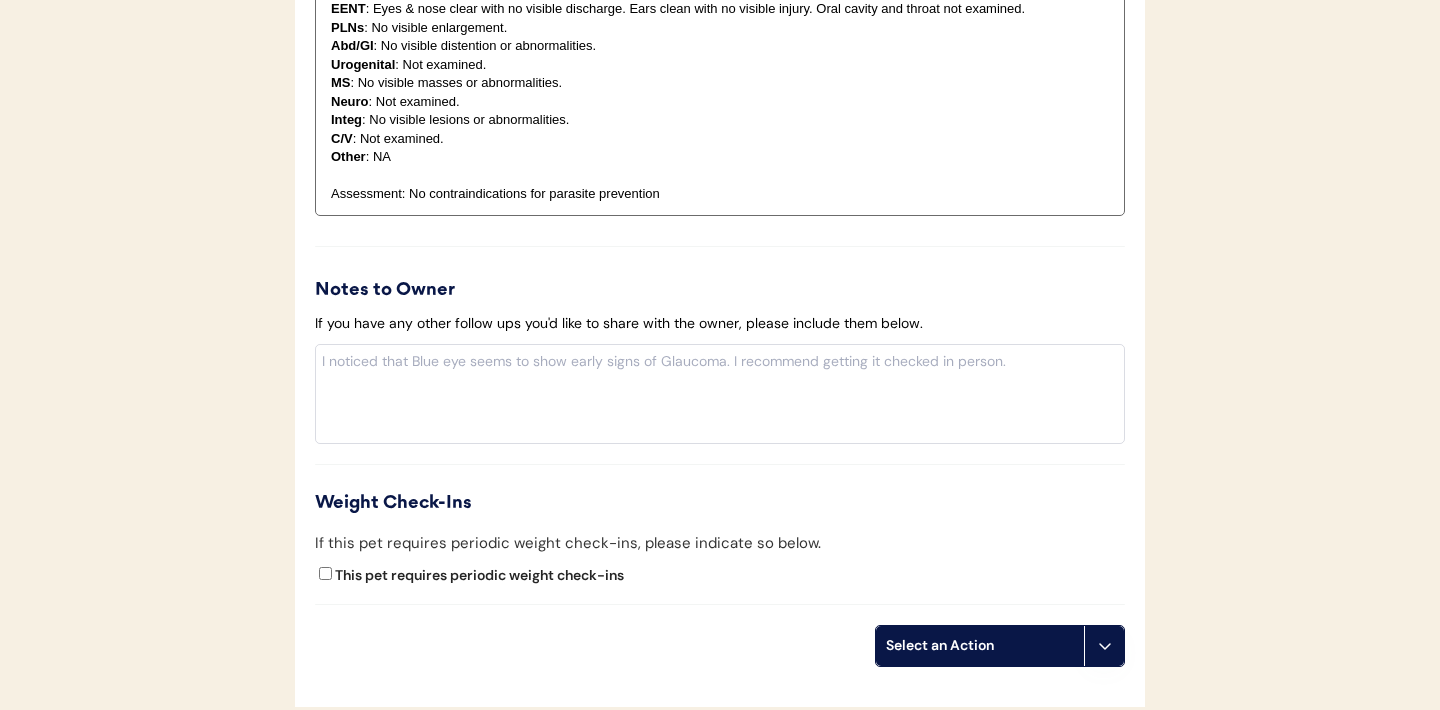 scroll, scrollTop: 2265, scrollLeft: 0, axis: vertical 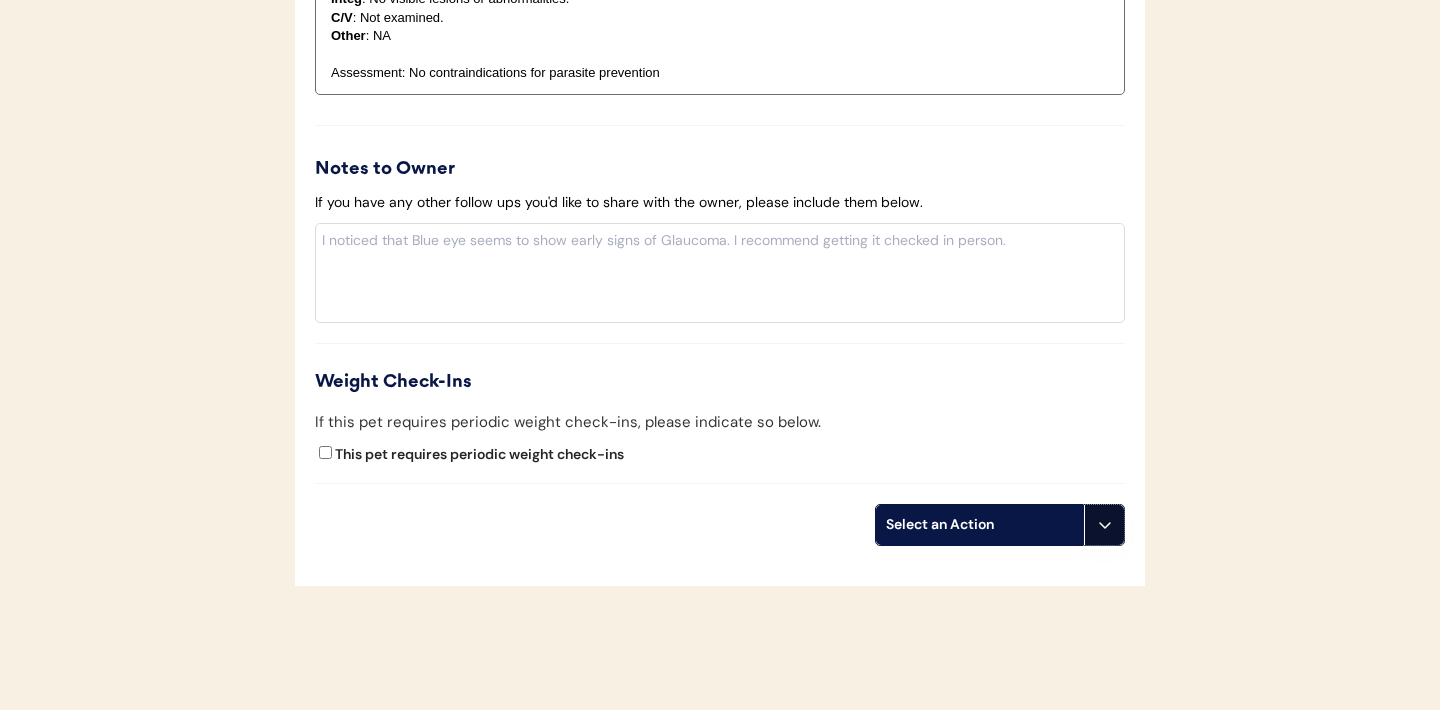 click 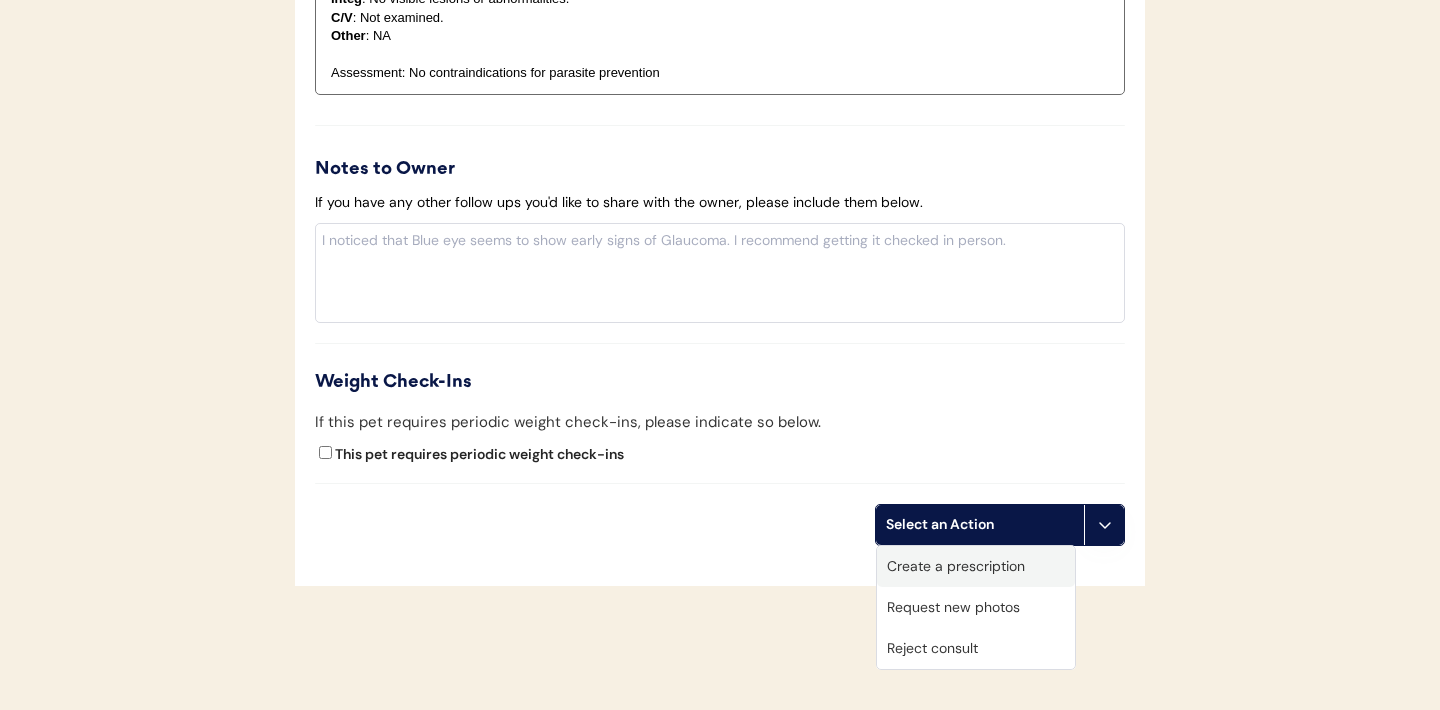click on "Create a prescription" at bounding box center (976, 566) 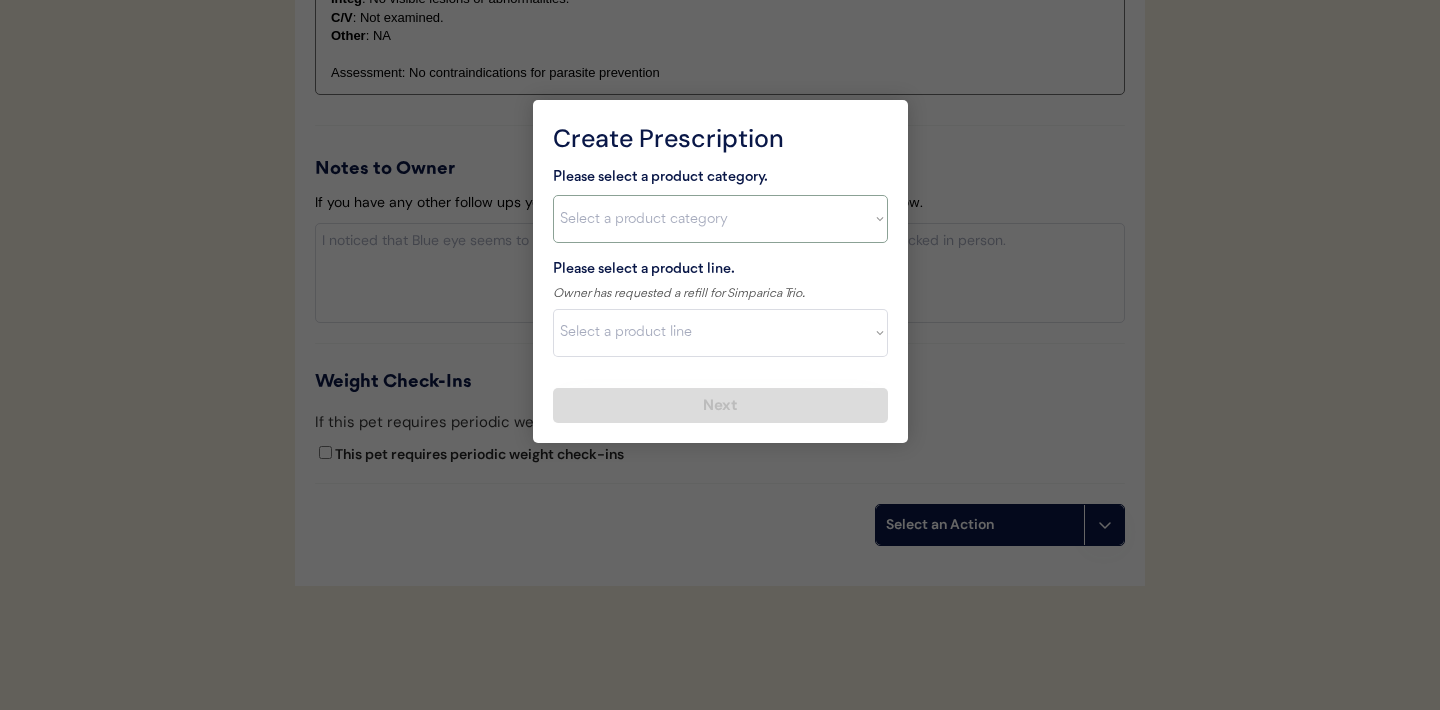 click on "Select a product category Allergies Antibiotics Anxiety Combo Parasite Prevention Flea & Tick Heartworm" at bounding box center [720, 219] 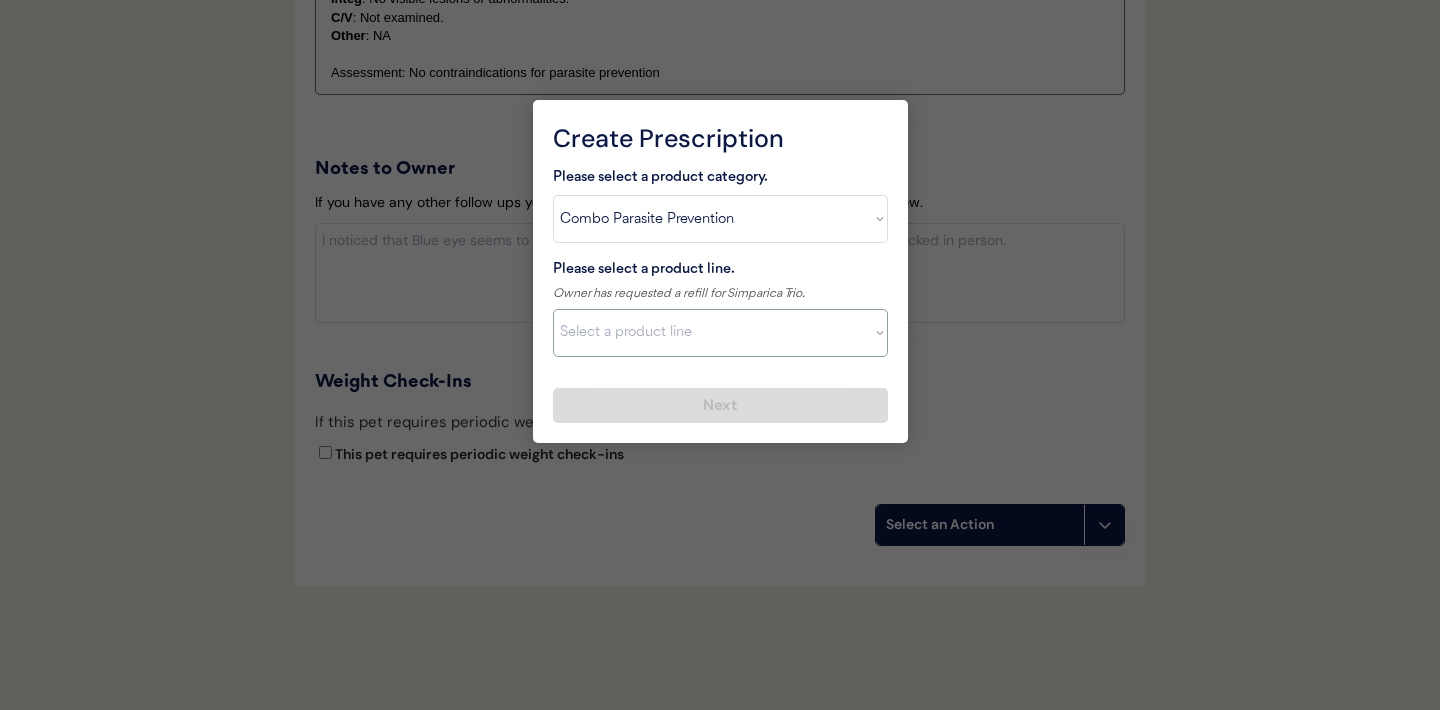 click on "Select a product line" at bounding box center [720, 333] 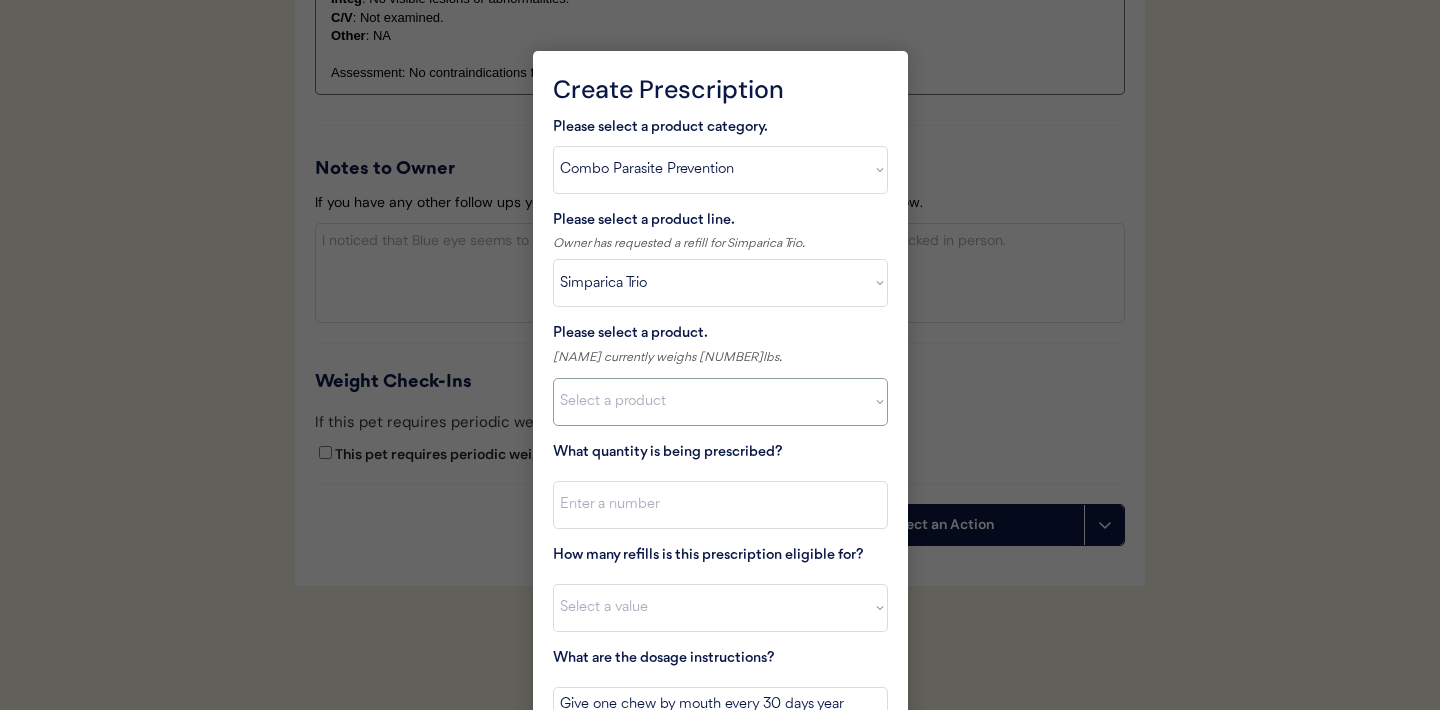 click on "Select a product Simparica Trio, 2.8 - 5.5lbs Simparica Trio, 5.6 - 11lbs Simparica Trio, 11.1 - 22lbs Simparica Trio, 22.1 - 44lbs Simparica Trio, 44.1 - 88lbs Simparica Trio, 88.1 - 132lbs" at bounding box center [720, 402] 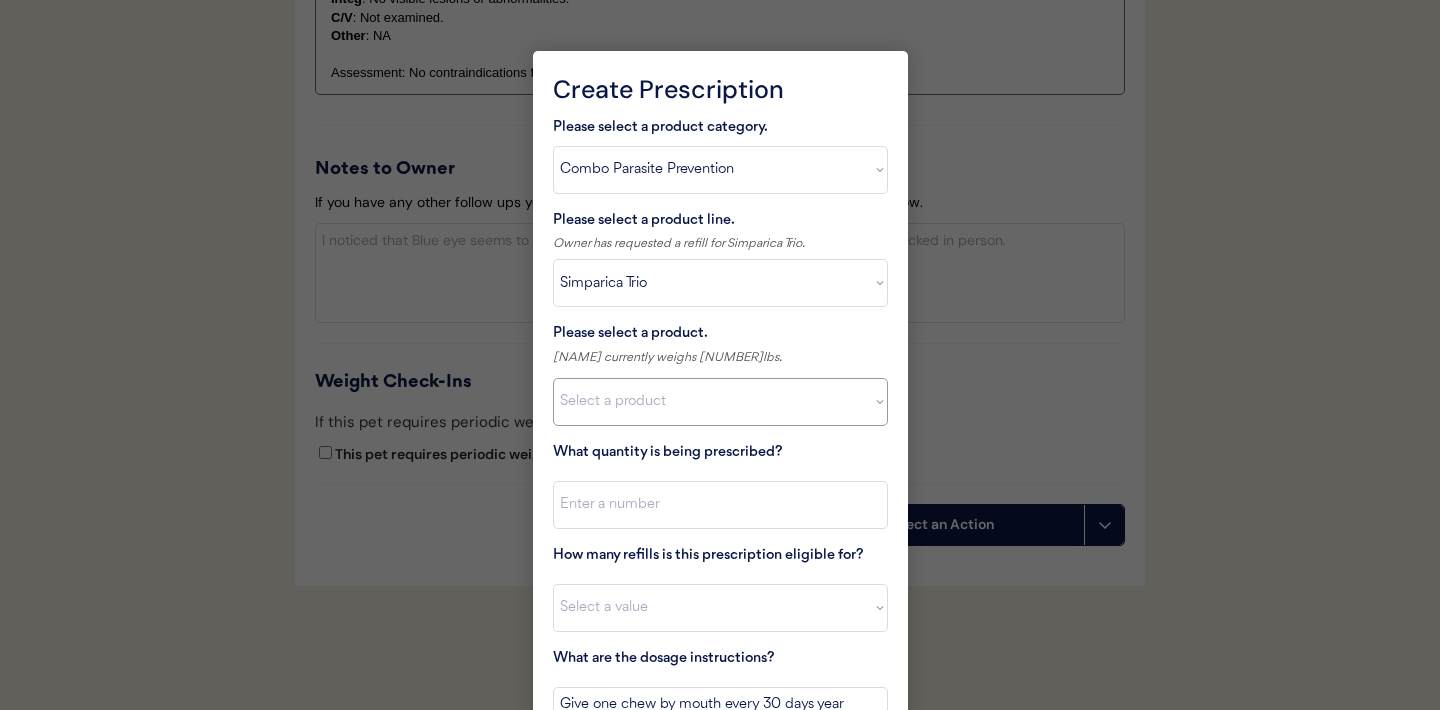 select on ""1348695171700984260__LOOKUP__1704773707524x987977572973748600"" 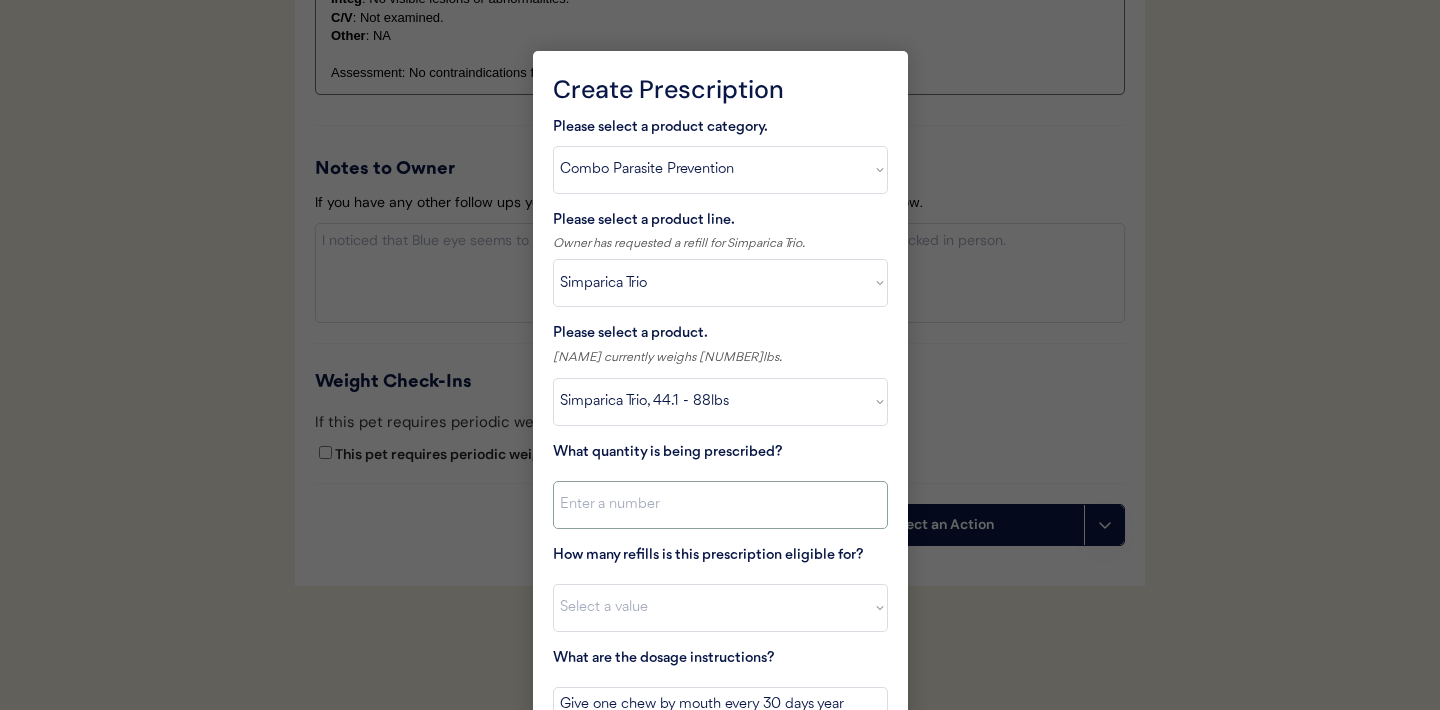 click at bounding box center (720, 505) 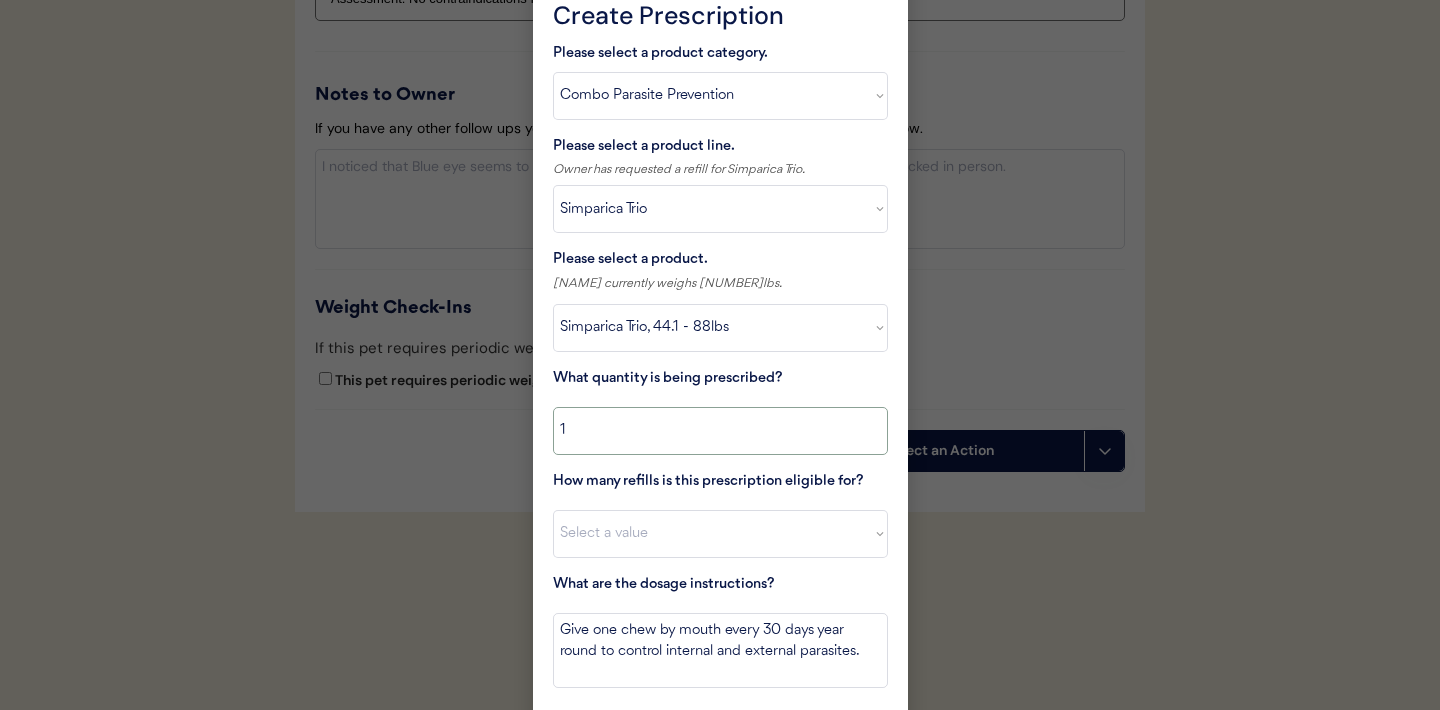 type on "1" 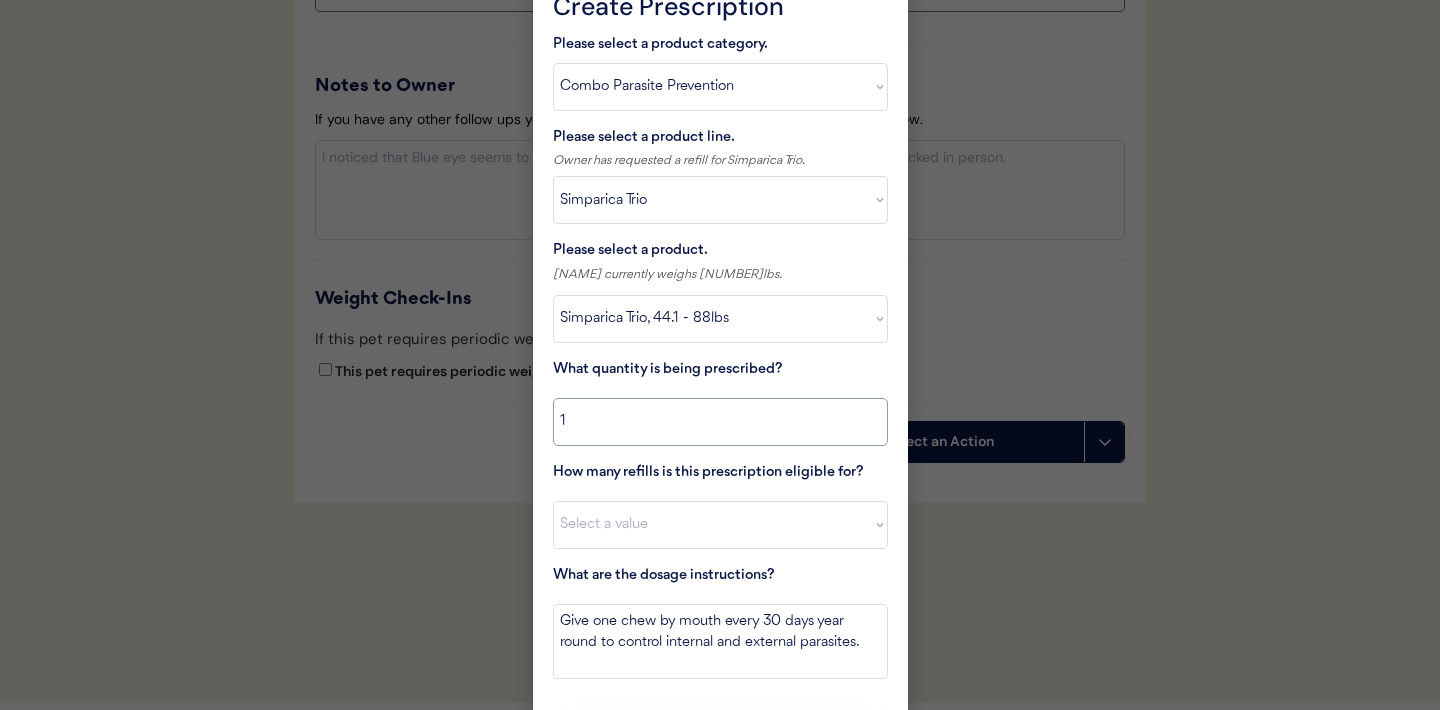 click on "Please select a product category. Select a product category Allergies Antibiotics Anxiety Combo Parasite Prevention Flea & Tick Heartworm Please select a product line. Owner has requested a refill for Simparica Trio. Select a product line Advantage Multi for Dogs Credelio Quattro NexGard Plus NexGard Plus (3 Month) NexGard Plus (6 Month) Revolution for Dogs Sentinel Spectrum (3 Month) Simparica Trio Simparica Trio (12 Month) Simparica Trio (3 Month) Simparica Trio (6 Month) Trifexis Please select a product. Louie currently weighs 75lbs.  Select a product Simparica Trio, 2.8 - 5.5lbs Simparica Trio, 5.6 - 11lbs Simparica Trio, 11.1 - 22lbs Simparica Trio, 22.1 - 44lbs Simparica Trio, 44.1 - 88lbs Simparica Trio, 88.1 - 132lbs What quantity is being prescribed? How many refills is this prescription eligible for? Select a value 0 1 2 3 4 5 6 7 8 10 11 What are the dosage instructions? Give one chew by mouth every 30 days year round to control internal and external parasites. Next" at bounding box center (720, 389) 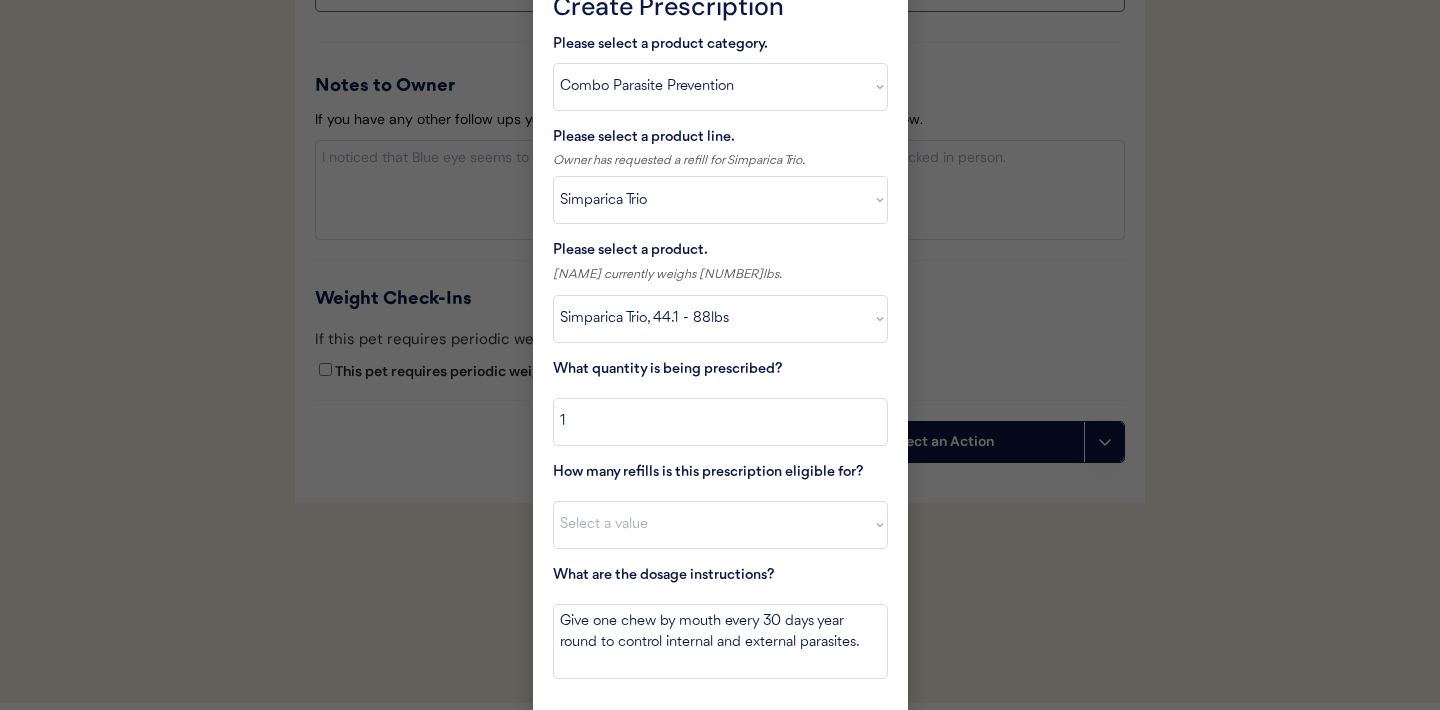 click on "Select a value 0 1 2 3 4 5 6 7 8 10 11" at bounding box center (720, 525) 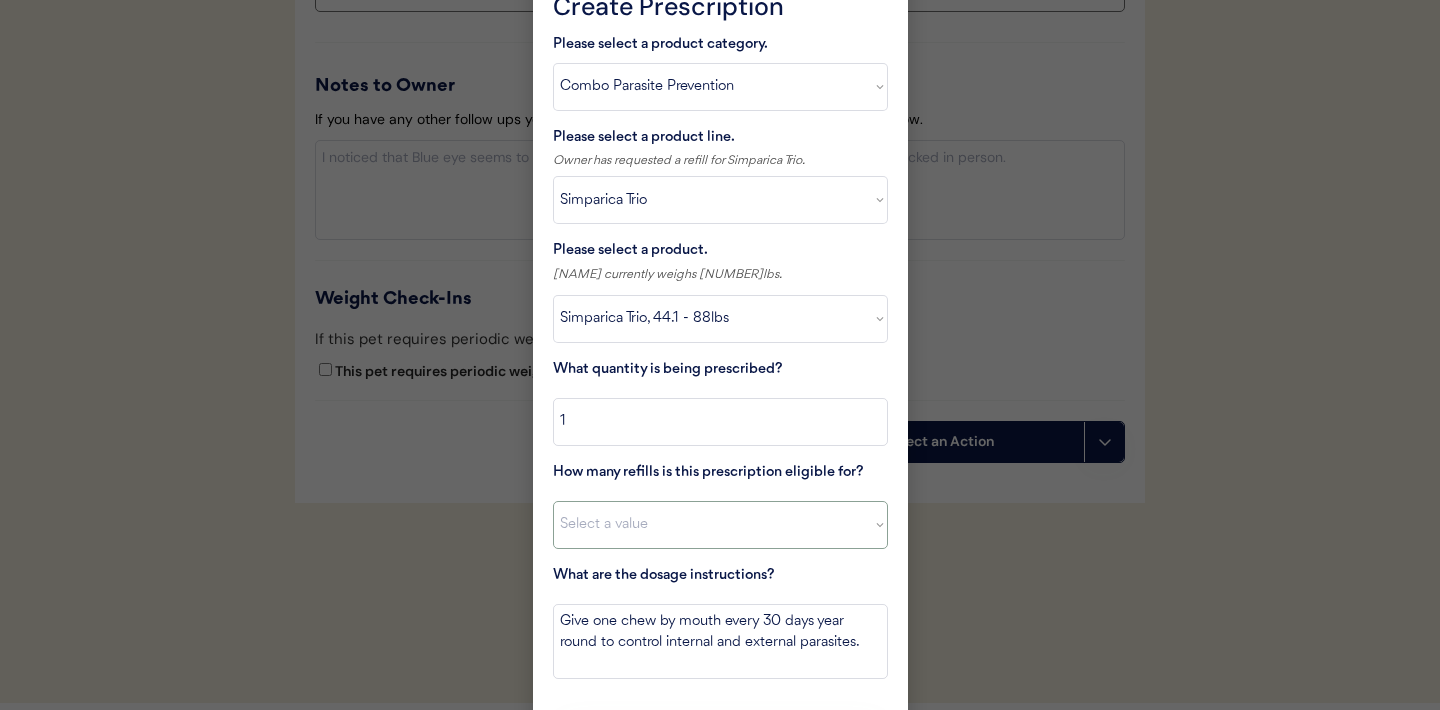 select on "11" 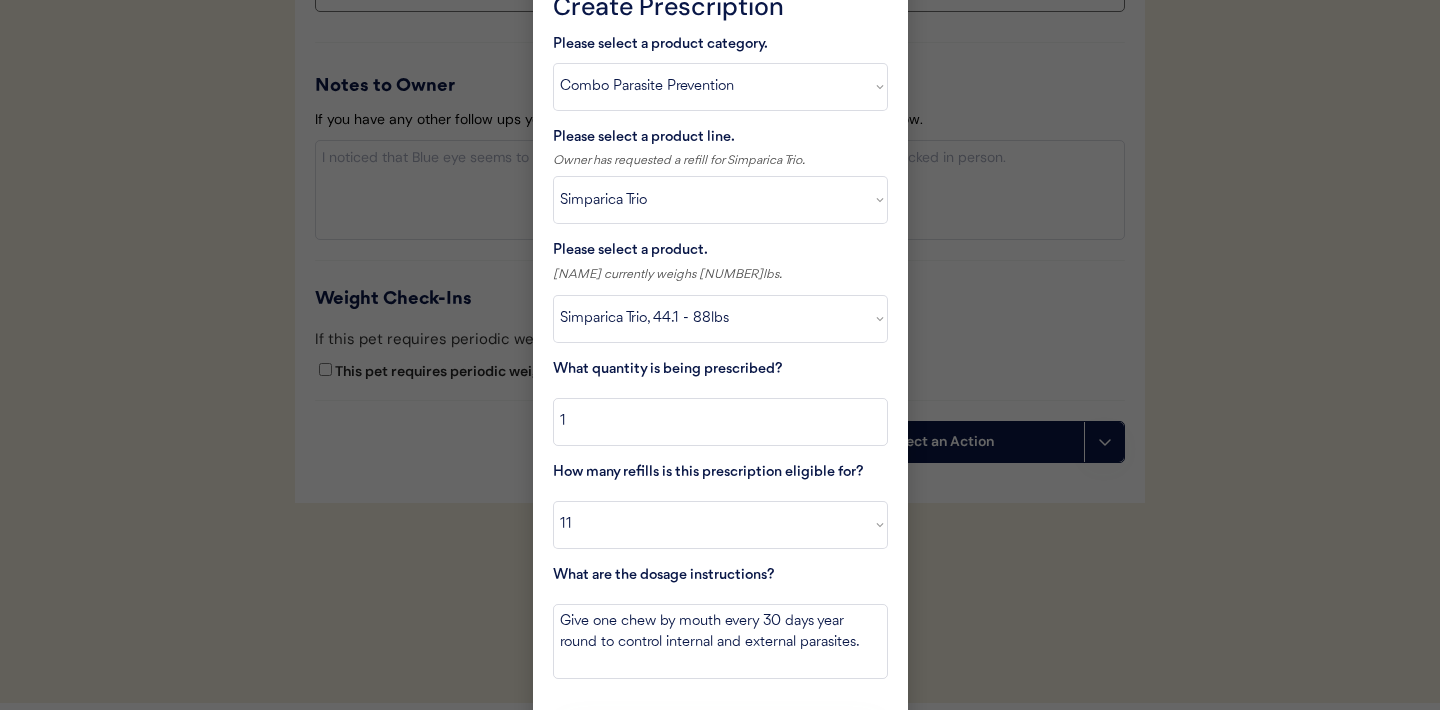 scroll, scrollTop: 2402, scrollLeft: 0, axis: vertical 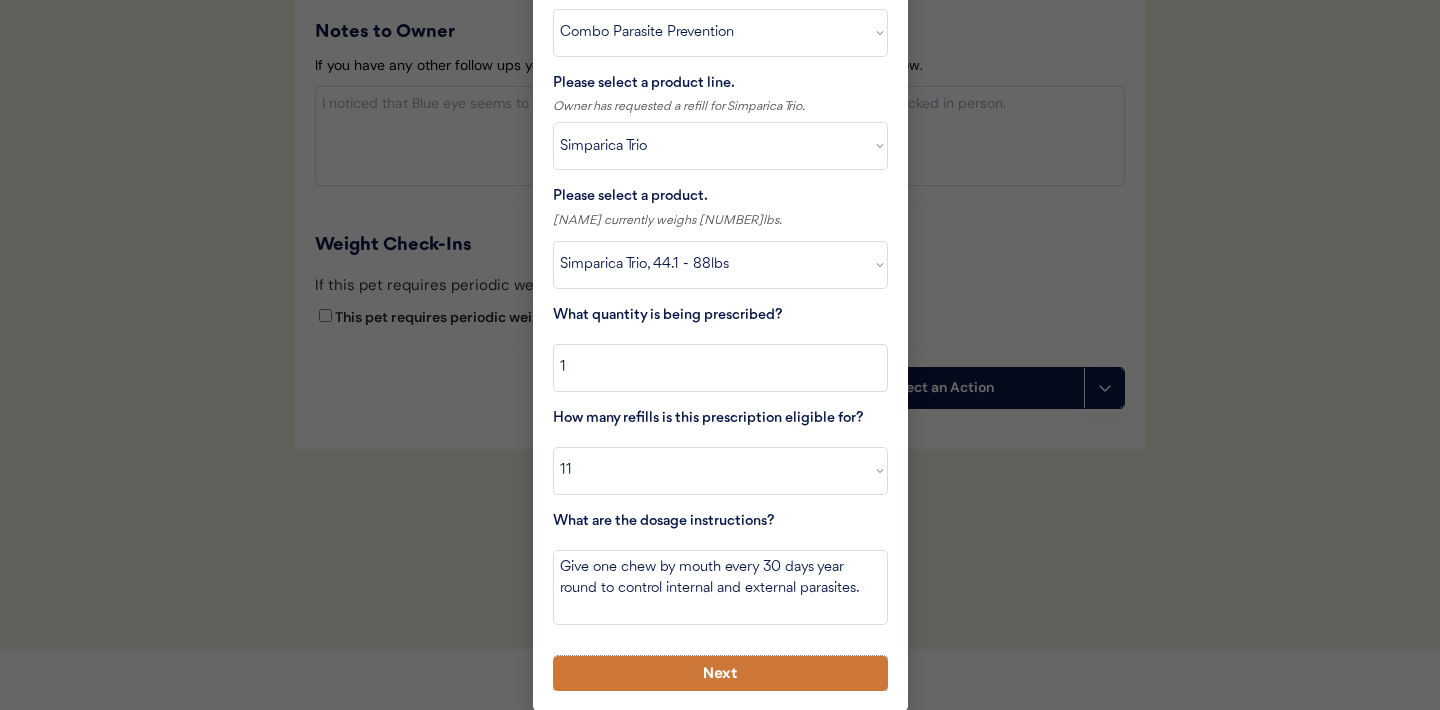 click on "Next" at bounding box center (720, 673) 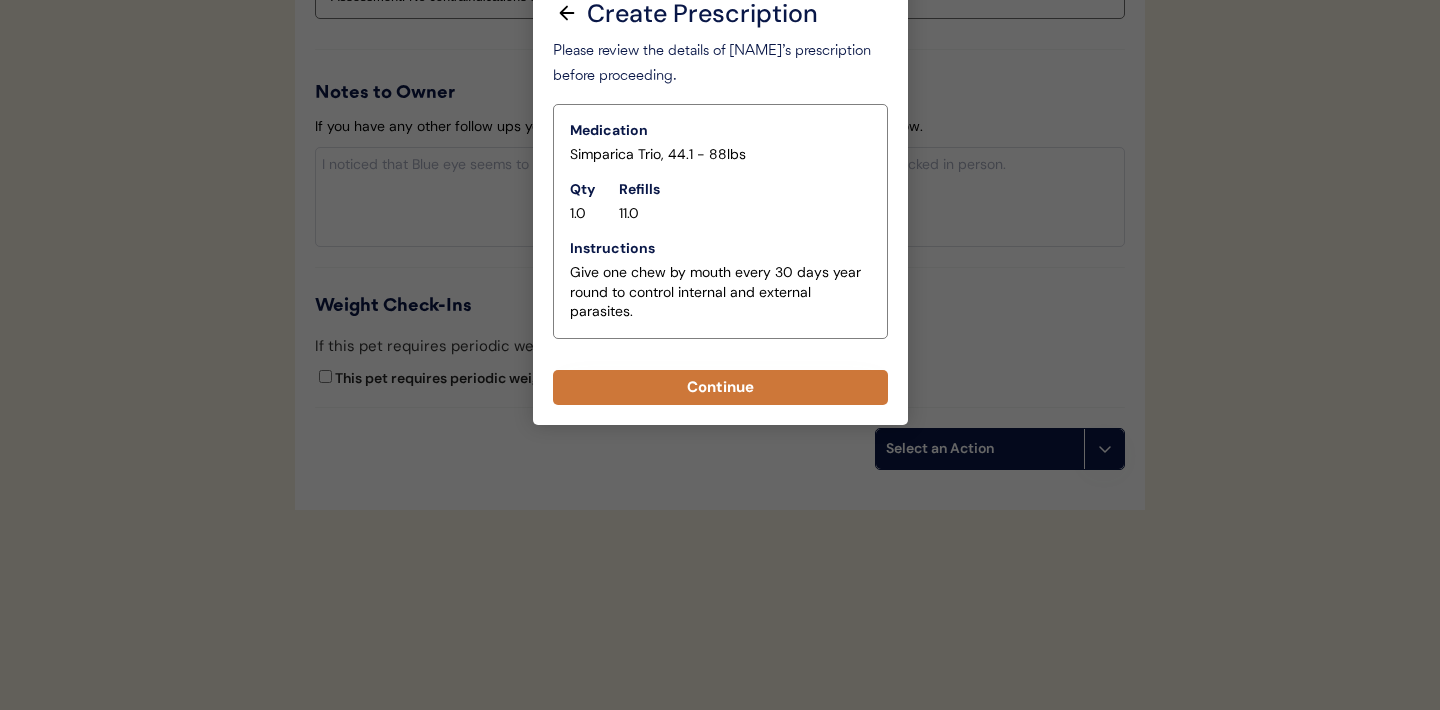 click on "Continue" at bounding box center [720, 387] 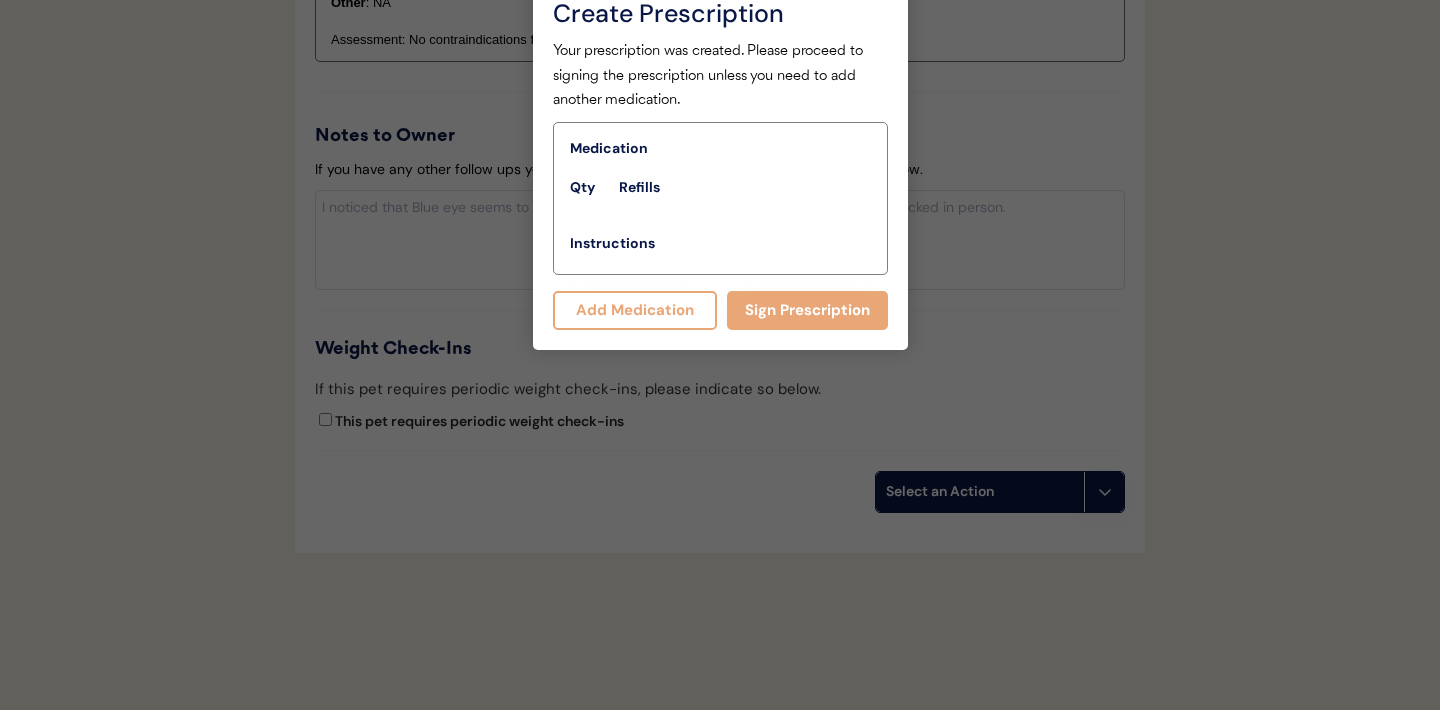 scroll, scrollTop: 2384, scrollLeft: 0, axis: vertical 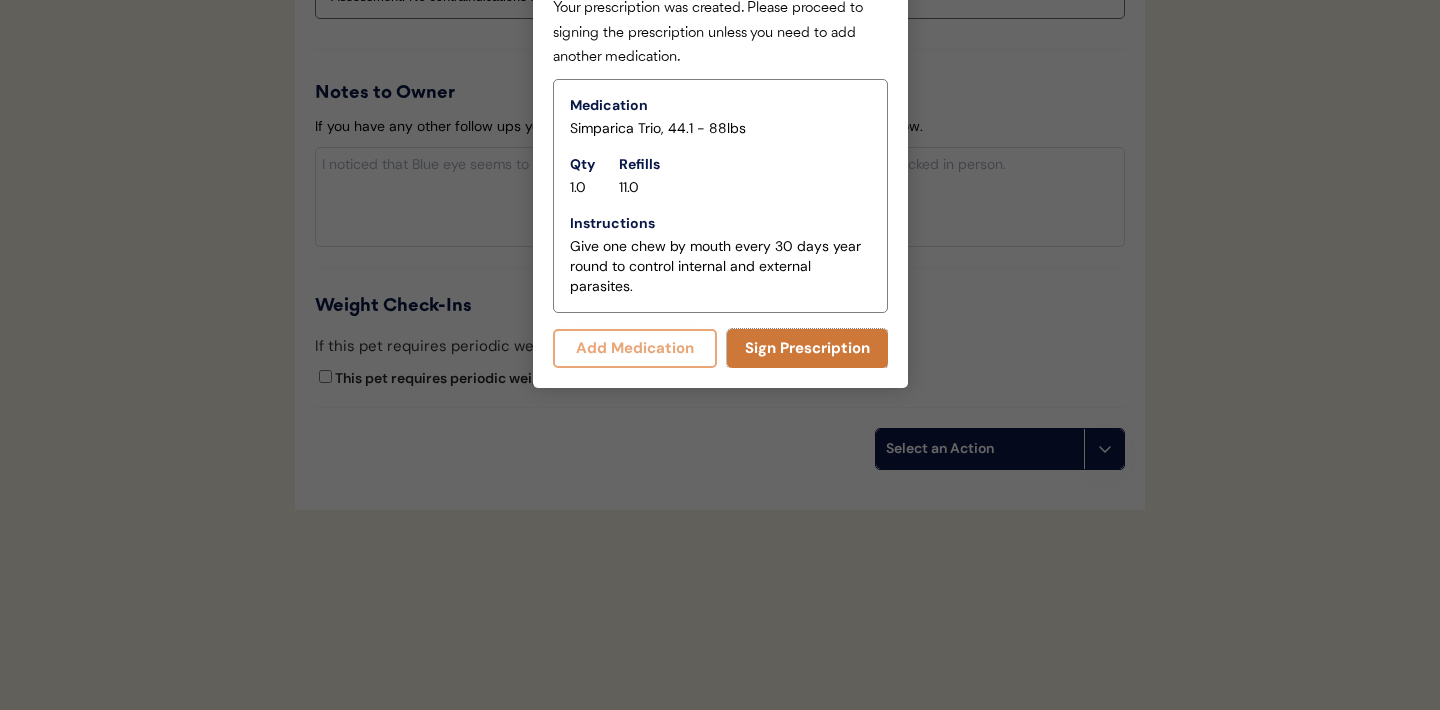 click on "Sign Prescription" at bounding box center (807, 348) 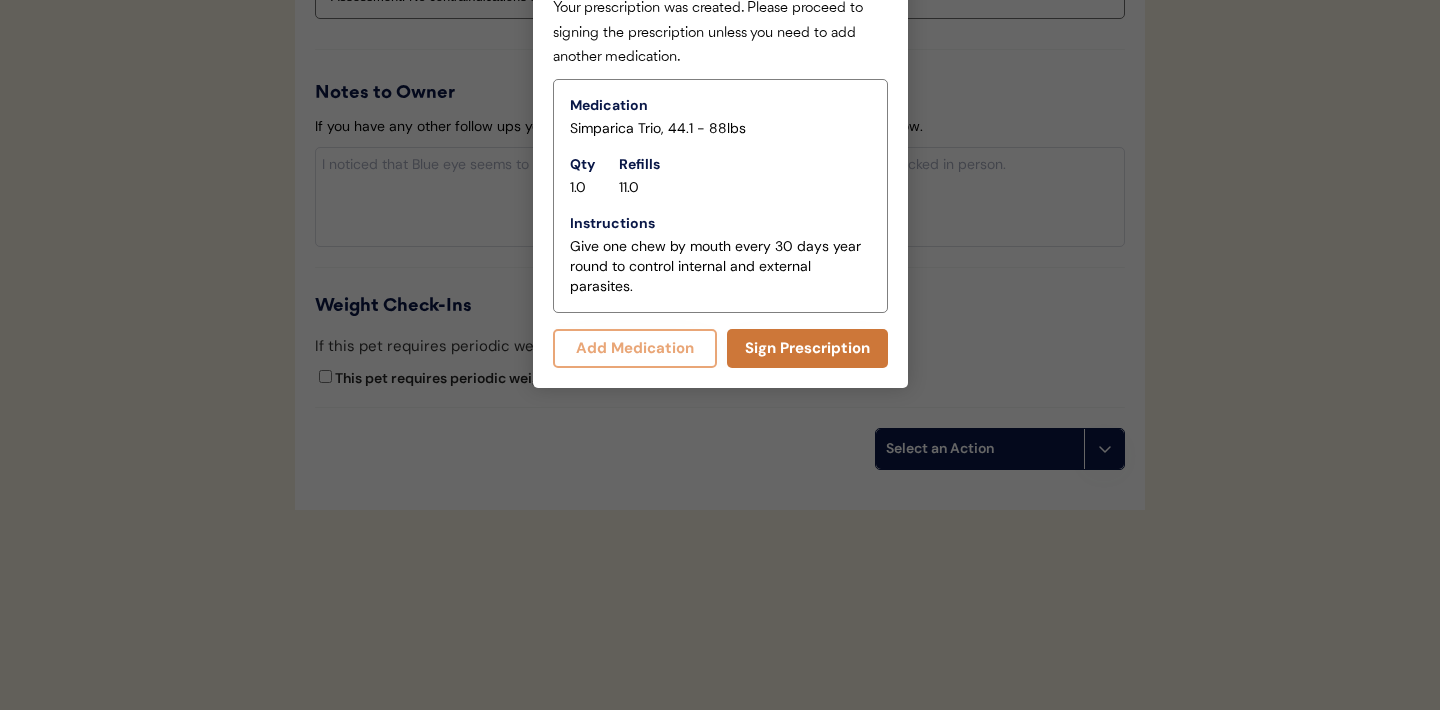 scroll, scrollTop: 2072, scrollLeft: 0, axis: vertical 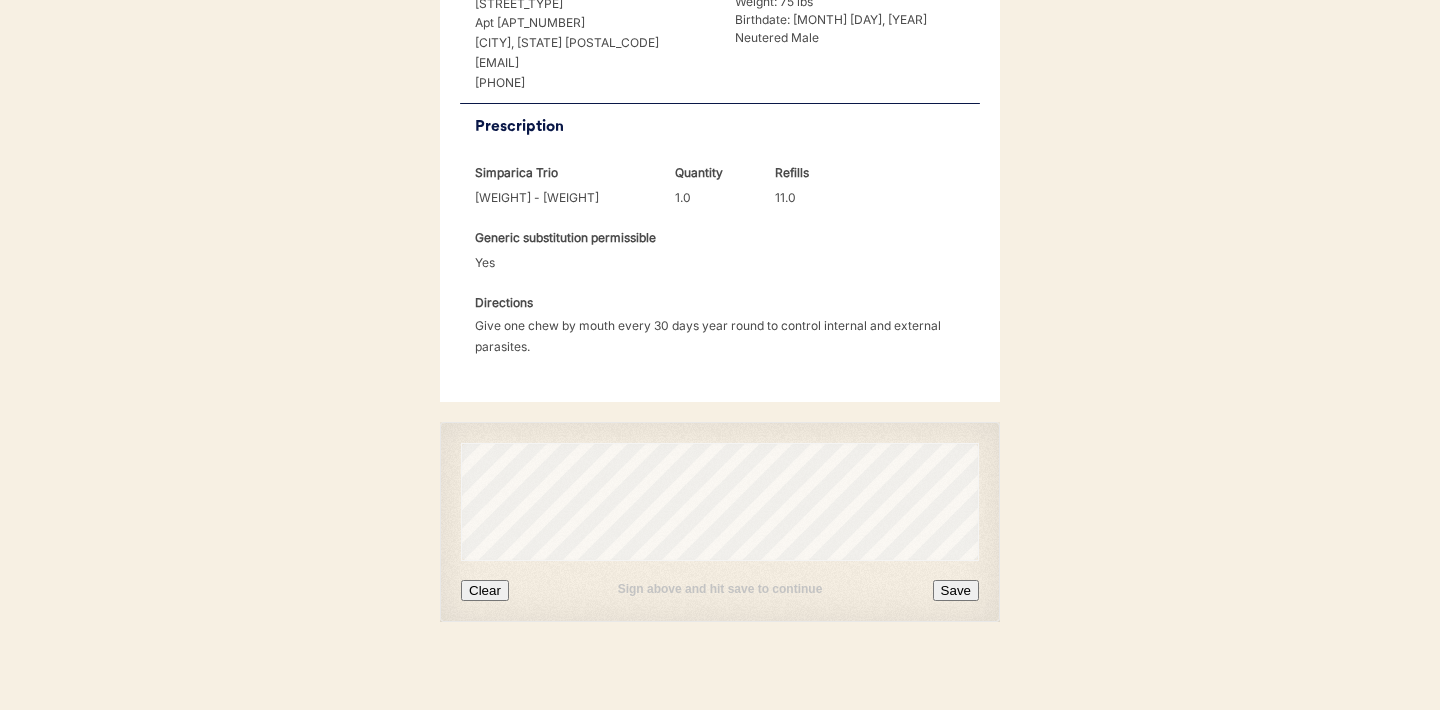 click on "Clear" at bounding box center [485, 590] 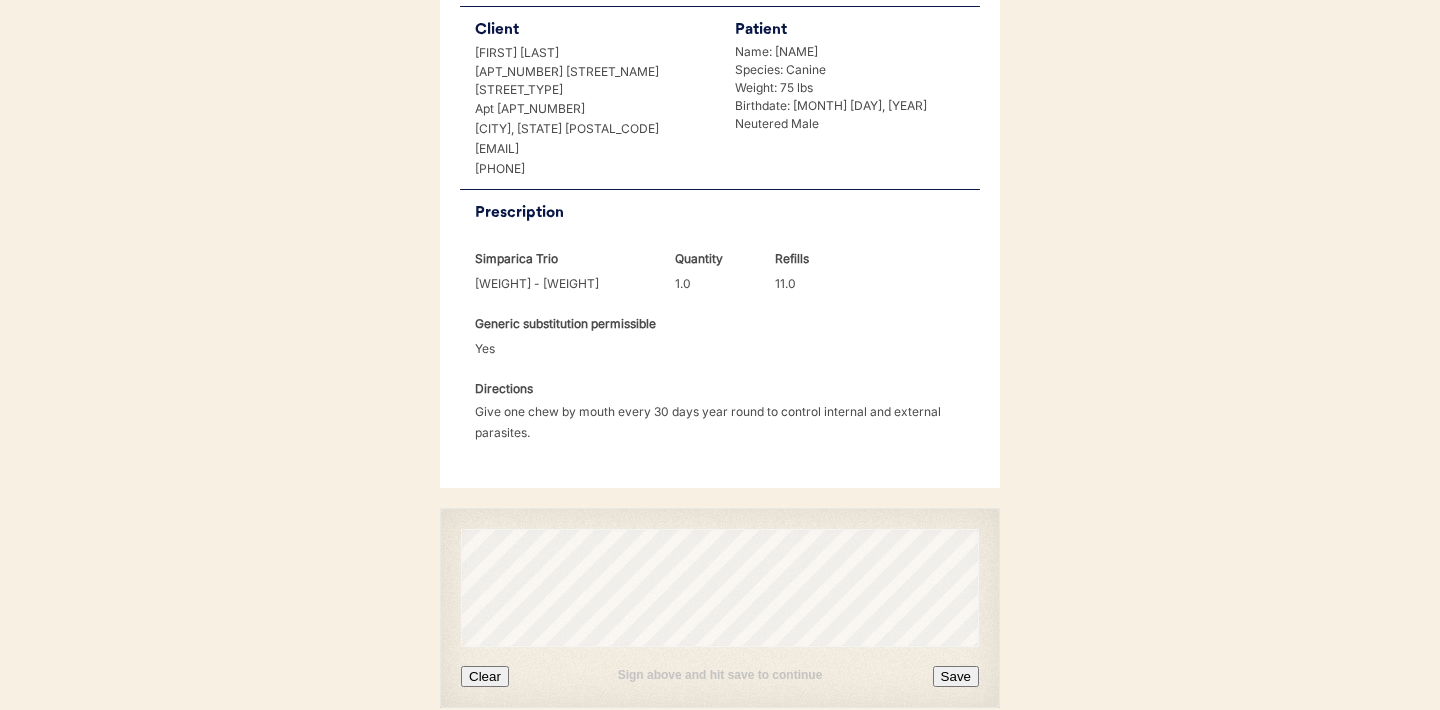 scroll, scrollTop: 534, scrollLeft: 0, axis: vertical 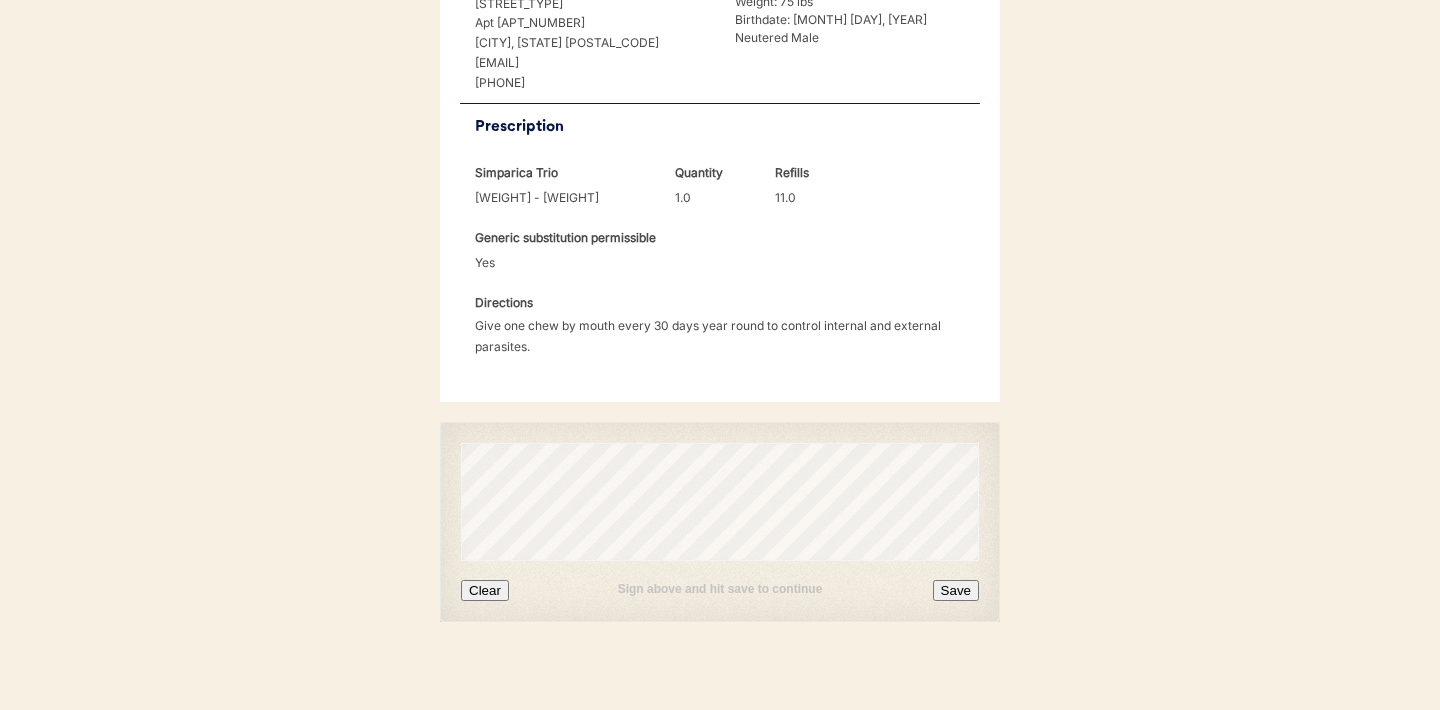 click on "Save" at bounding box center [956, 590] 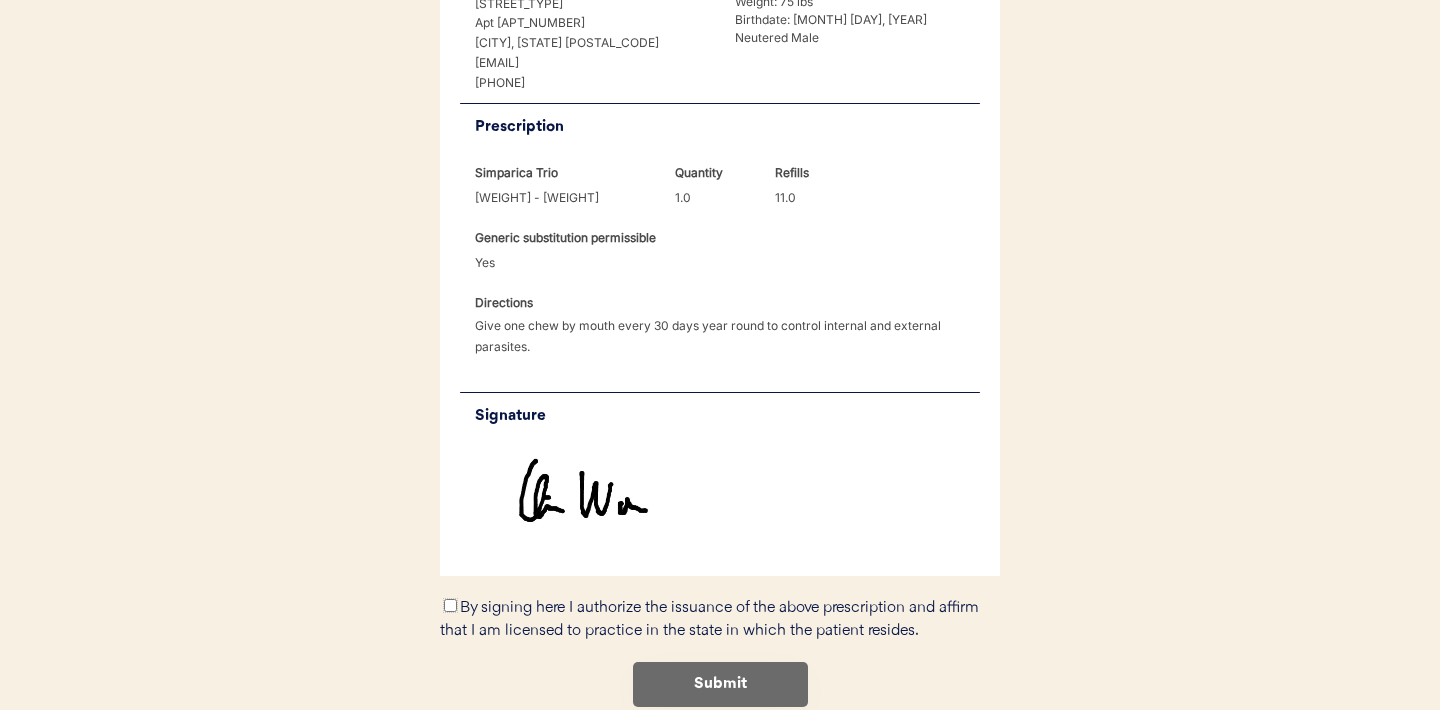 click on "By signing here I authorize the issuance of the above prescription and affirm that I am licensed to practice in the state in which the patient resides." at bounding box center (450, 605) 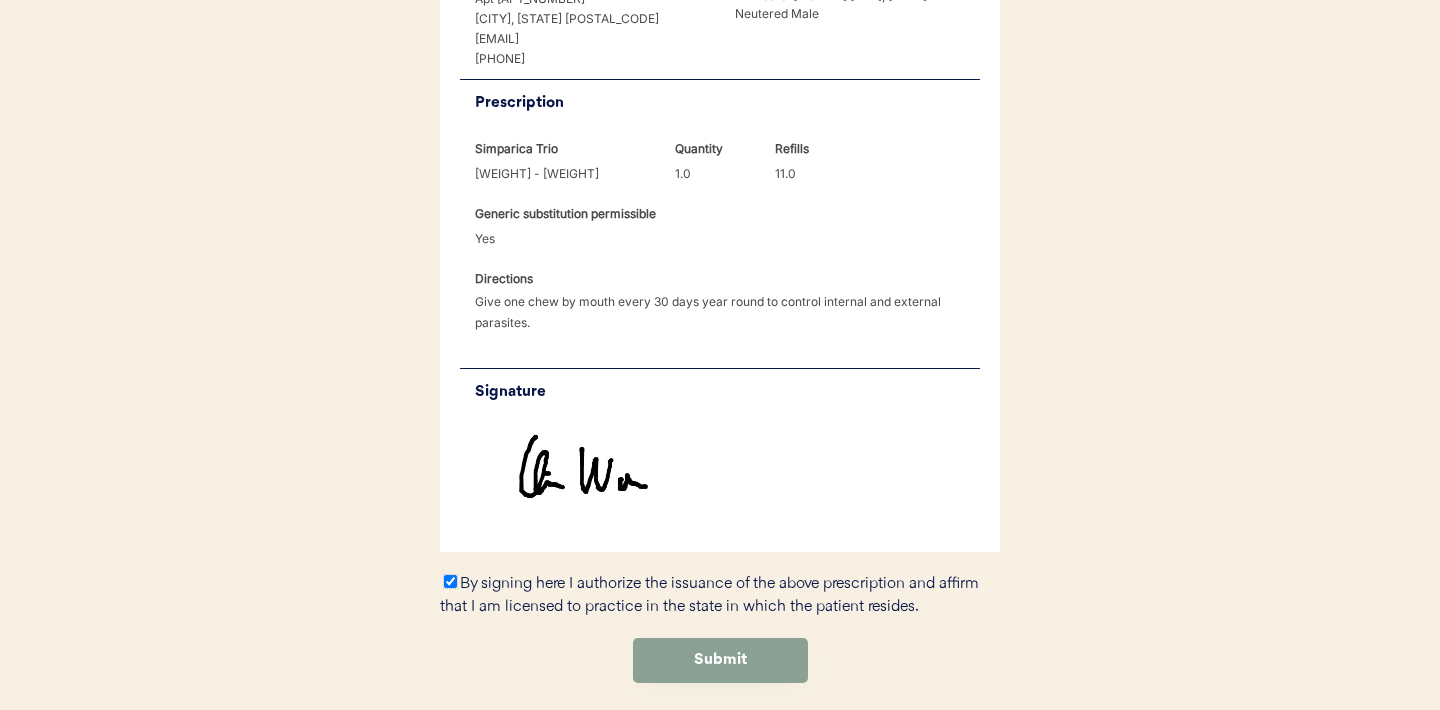 scroll, scrollTop: 619, scrollLeft: 0, axis: vertical 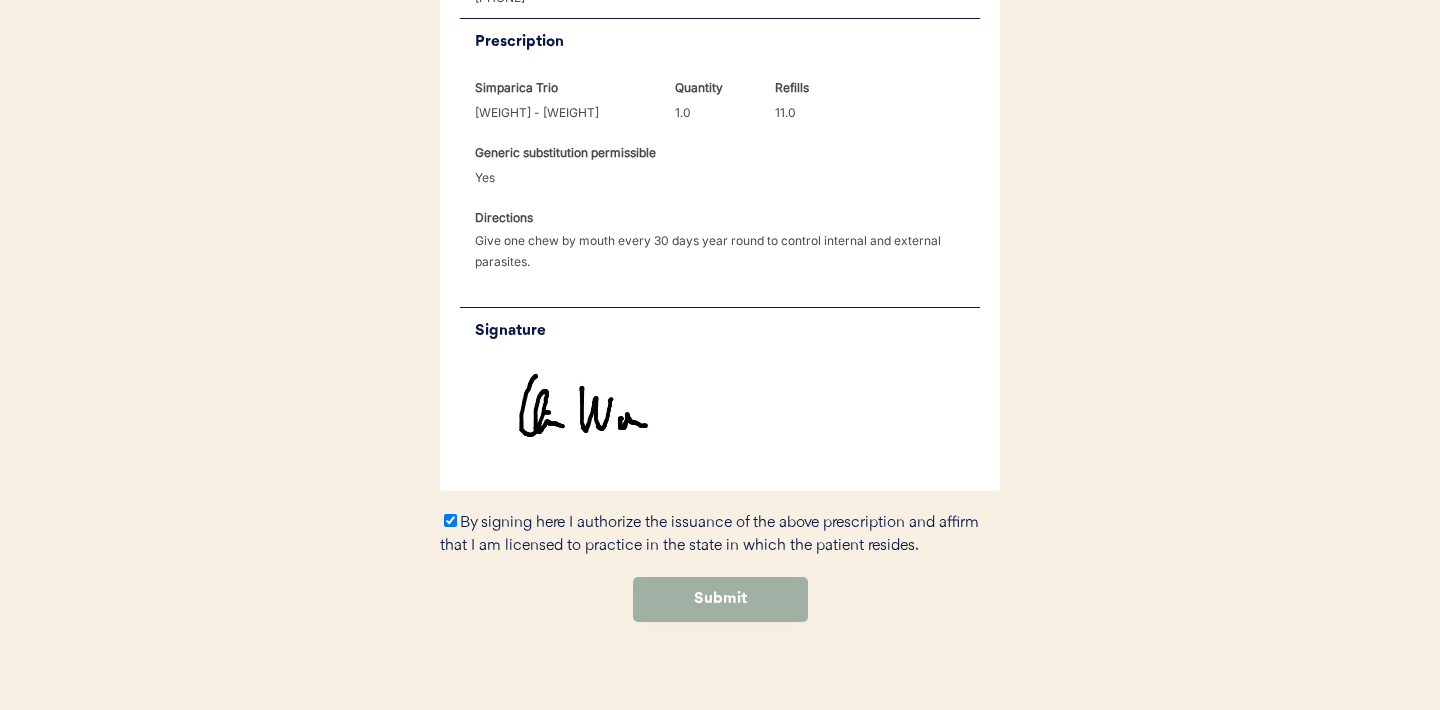 click on "Submit" at bounding box center [720, 599] 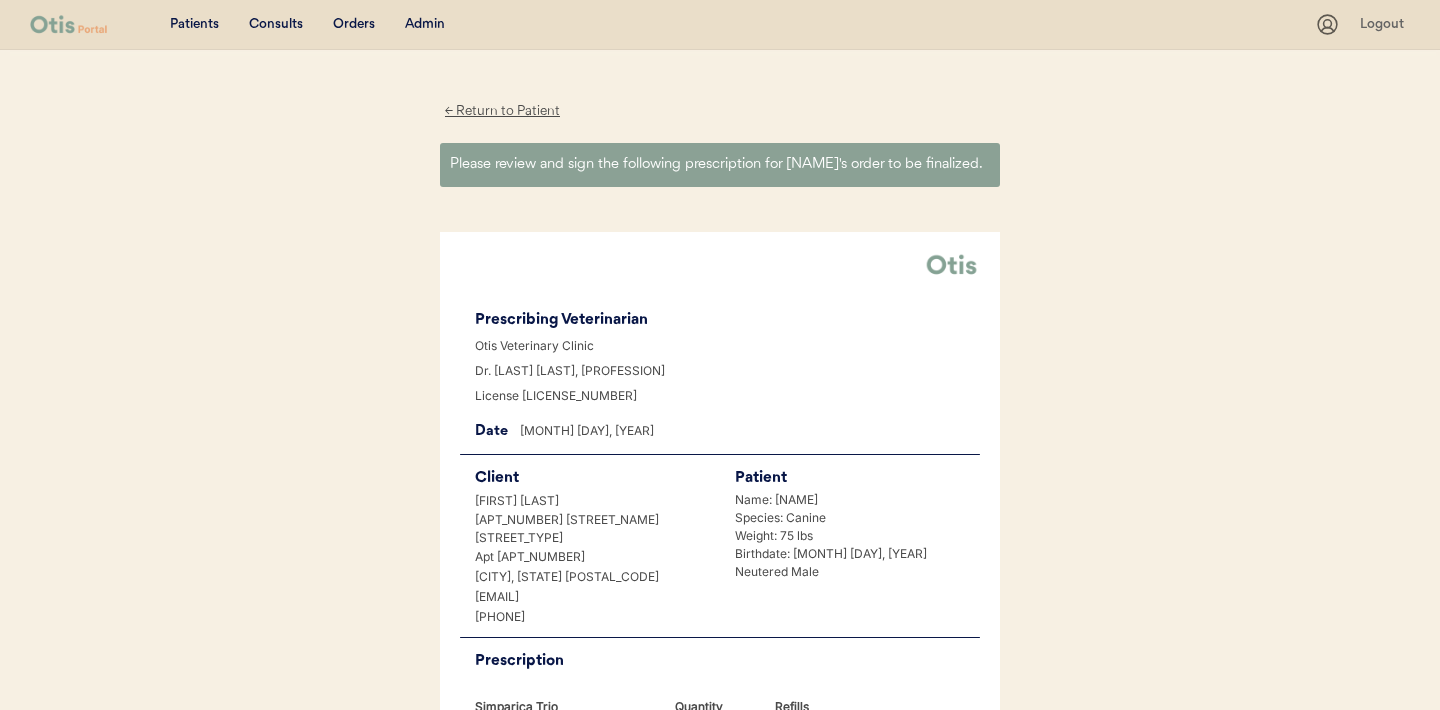 scroll, scrollTop: 0, scrollLeft: 0, axis: both 